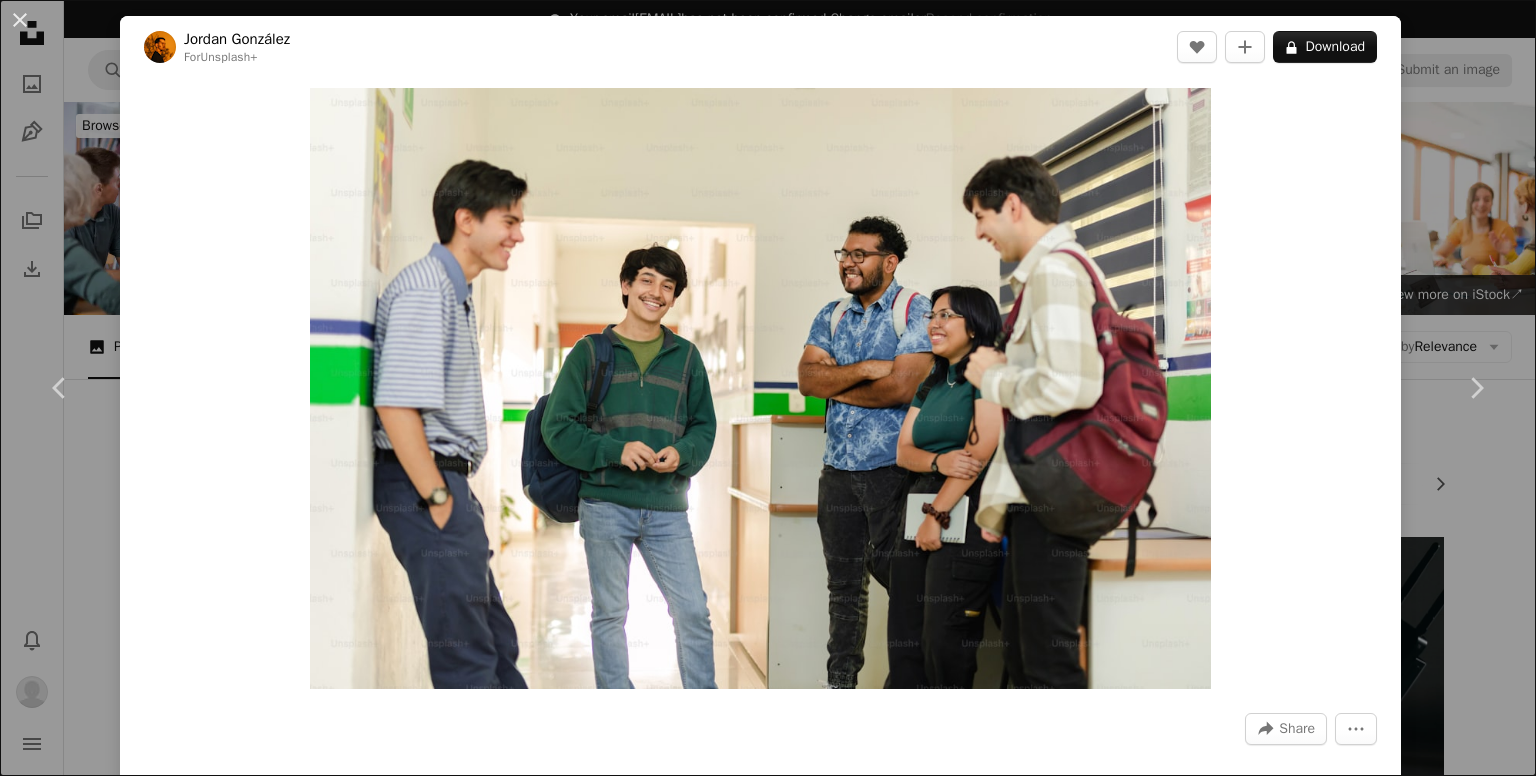 scroll, scrollTop: 5200, scrollLeft: 0, axis: vertical 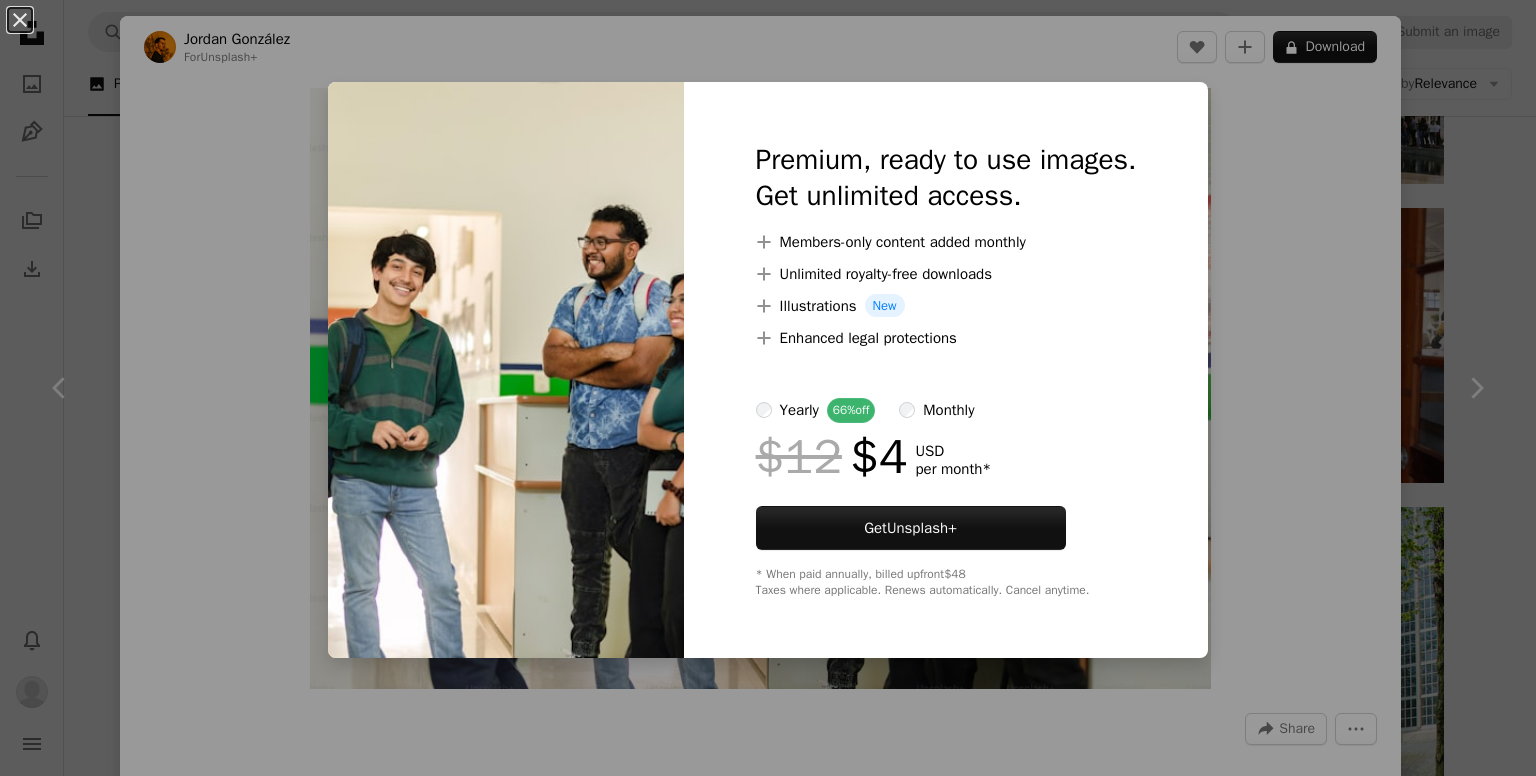 click on "An X shape Premium, ready to use images. Get unlimited access. A plus sign Members-only content added monthly A plus sign Unlimited royalty-free downloads A plus sign Illustrations  New A plus sign Enhanced legal protections yearly 66%  off monthly $12   $4 USD per month * Get  Unsplash+ * When paid annually, billed upfront  $48 Taxes where applicable. Renews automatically. Cancel anytime." at bounding box center [768, 388] 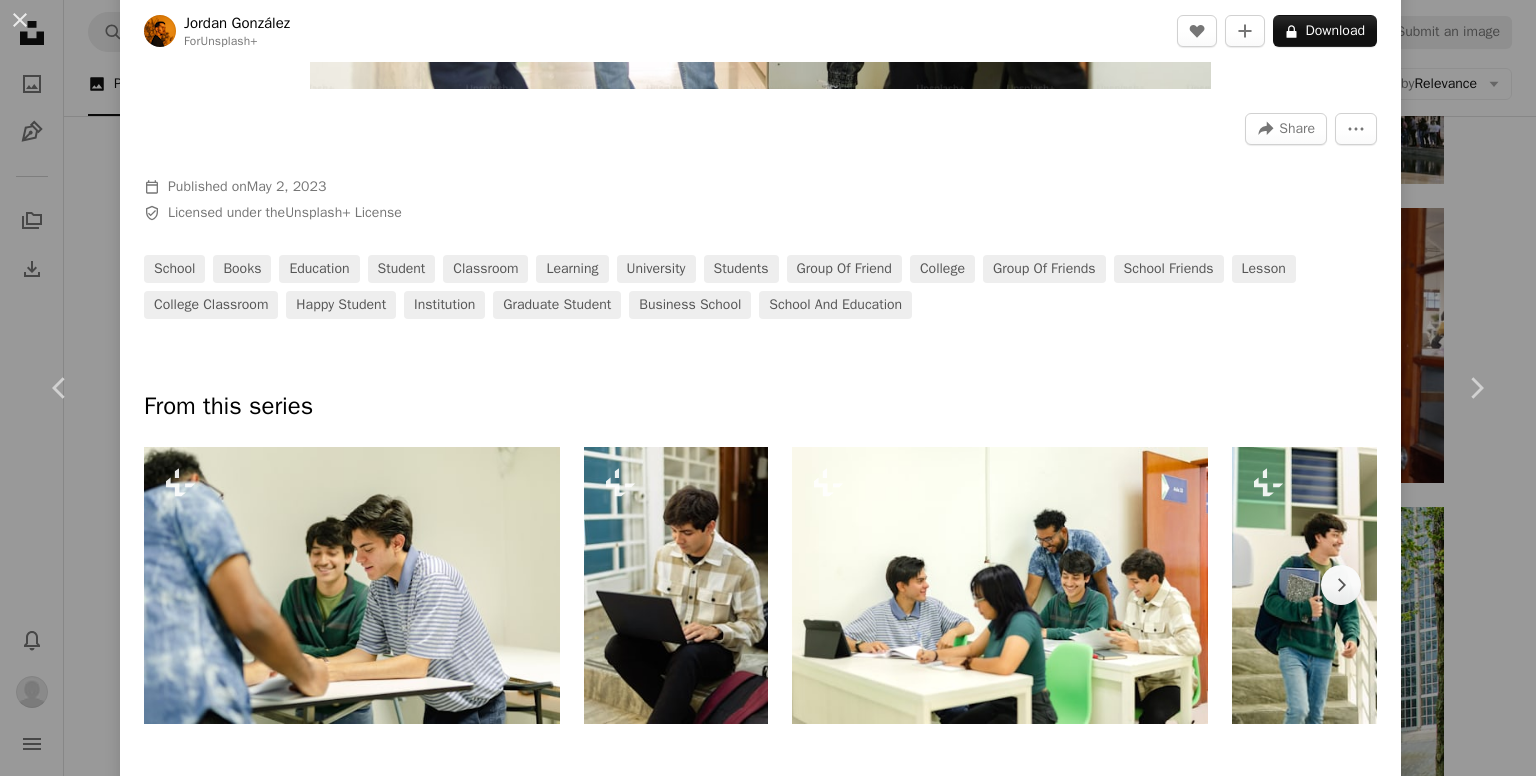 scroll, scrollTop: 800, scrollLeft: 0, axis: vertical 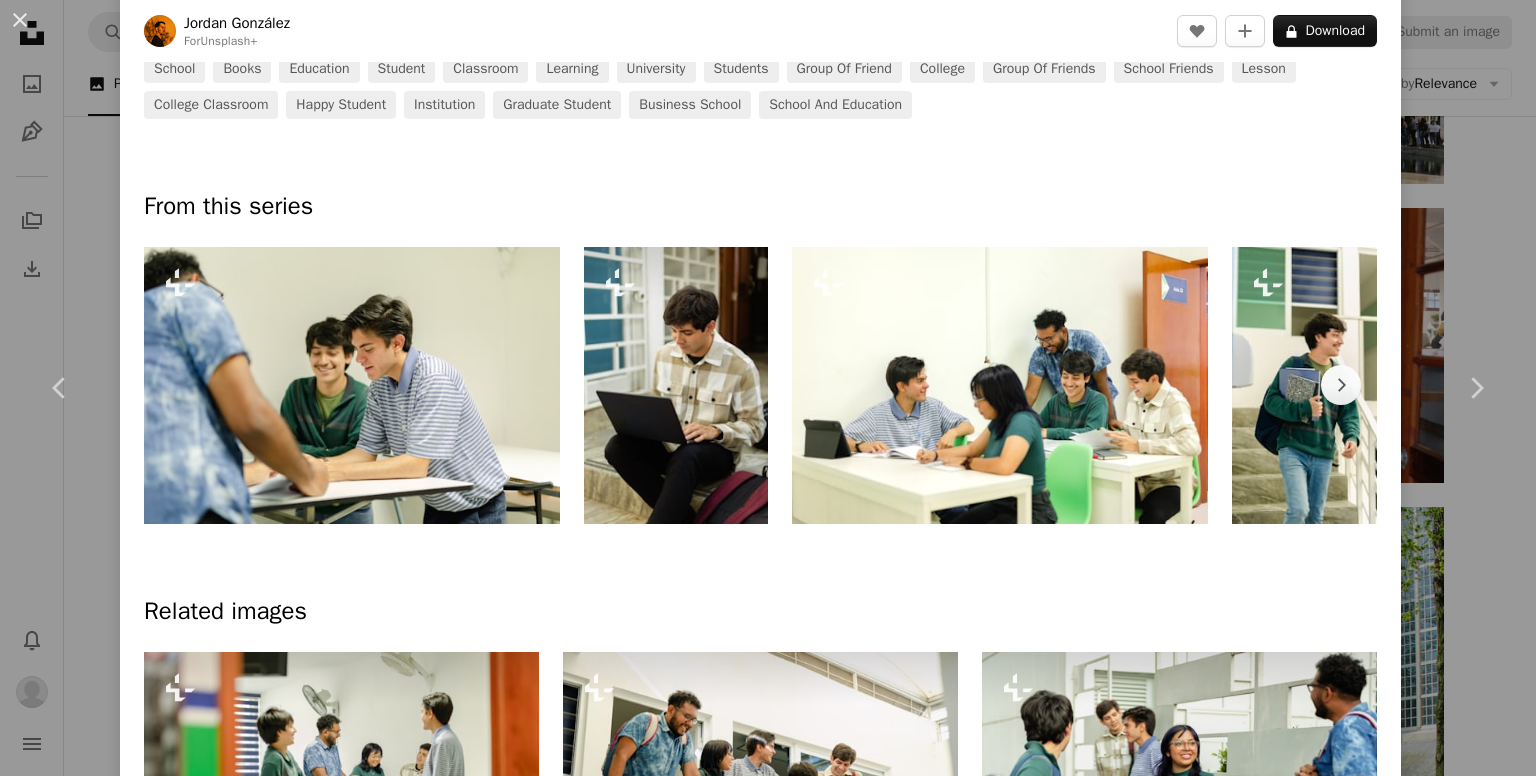 click at bounding box center (676, 385) 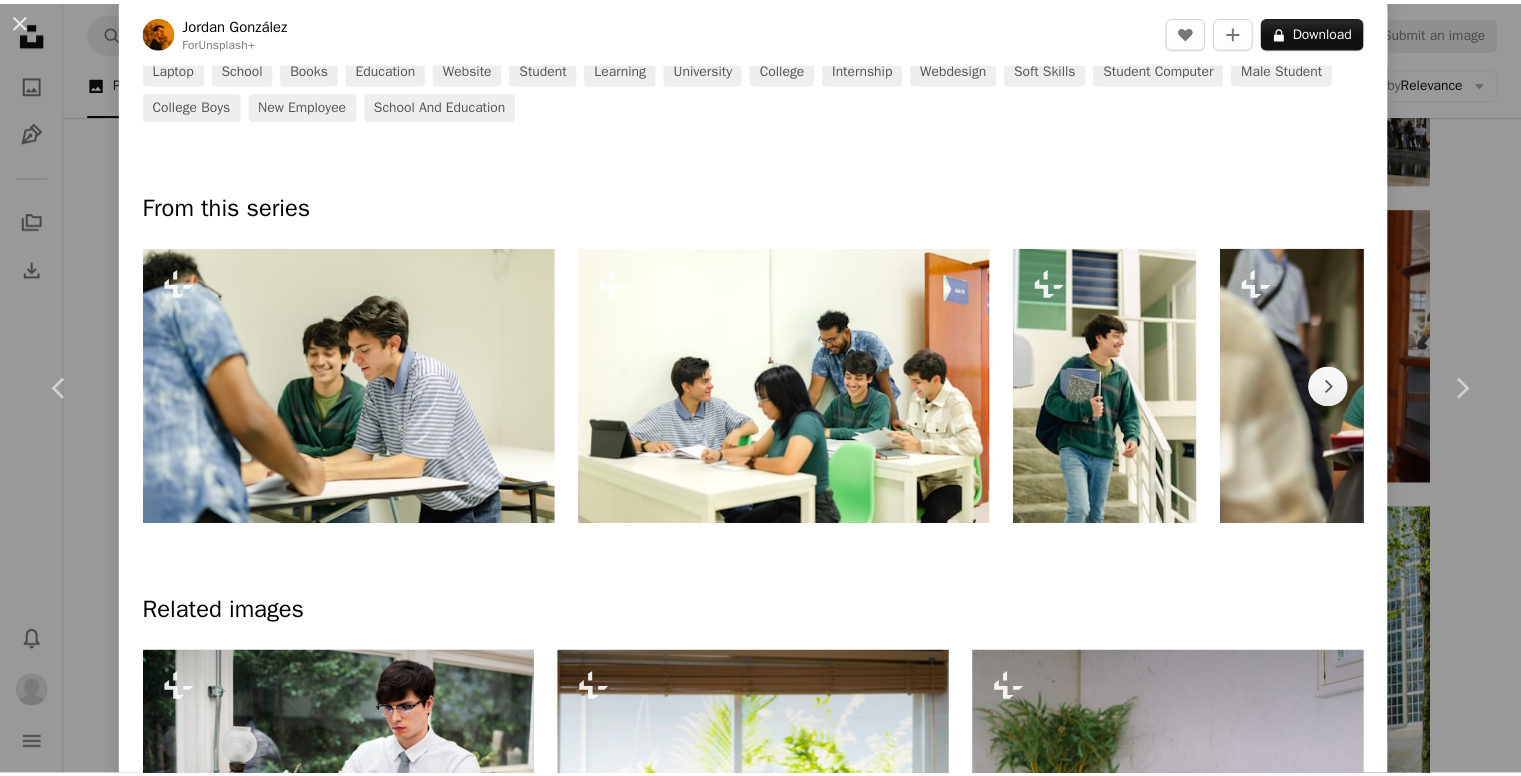 scroll, scrollTop: 0, scrollLeft: 0, axis: both 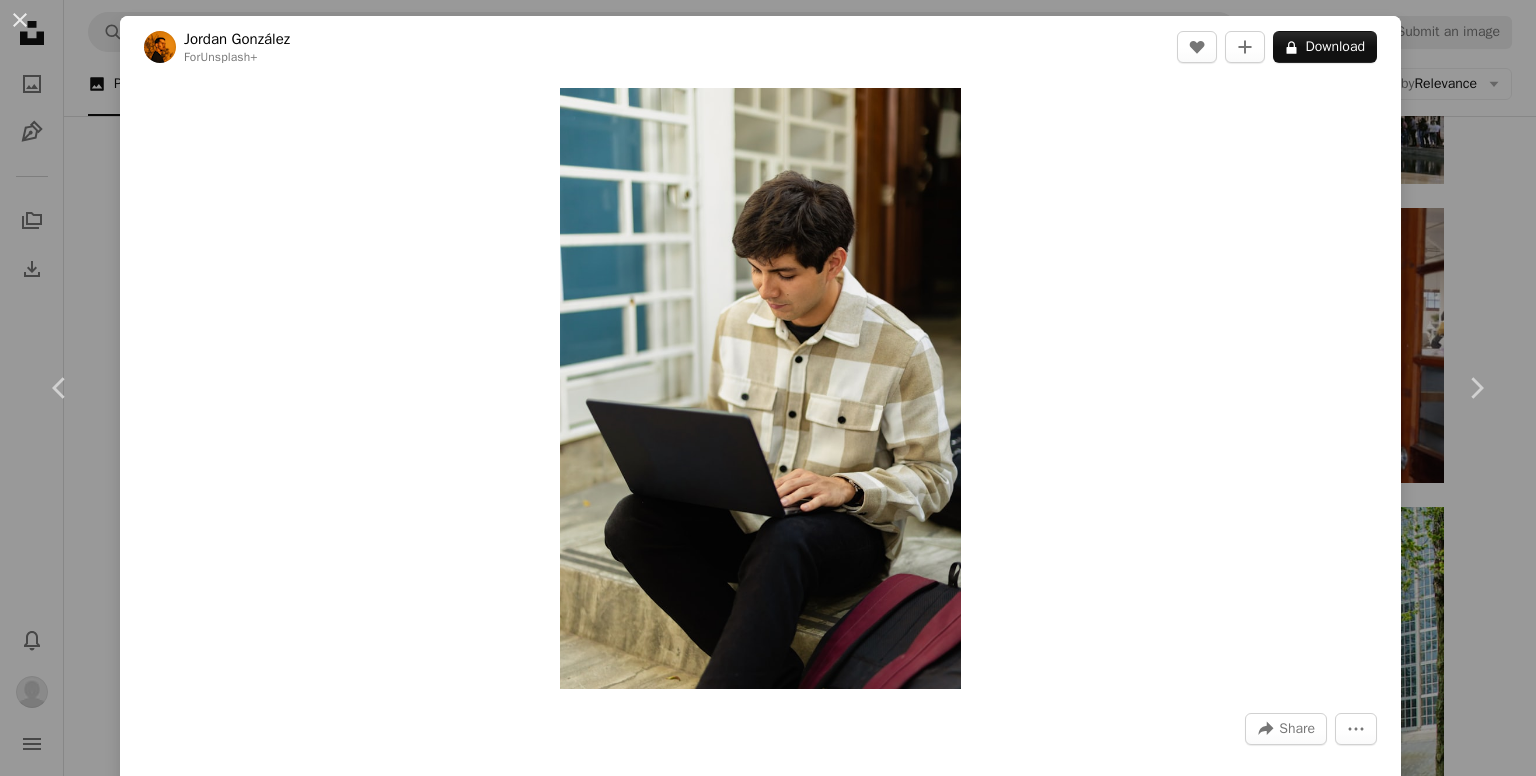 click on "[FIRST] [LAST] For Unsplash+ A heart A plus sign Curated Lifestyle For Unsplash+ A lock Download Plus sign for Unsplash+ A heart A plus sign [FIRST] [LAST] For Unsplash+ A lock Download Plus sign for Unsplash+ A heart A plus sign Getty Images For Unsplash+ A lock Download Plus sign for Unsplash+ A heart A plus sign" at bounding box center [768, 388] 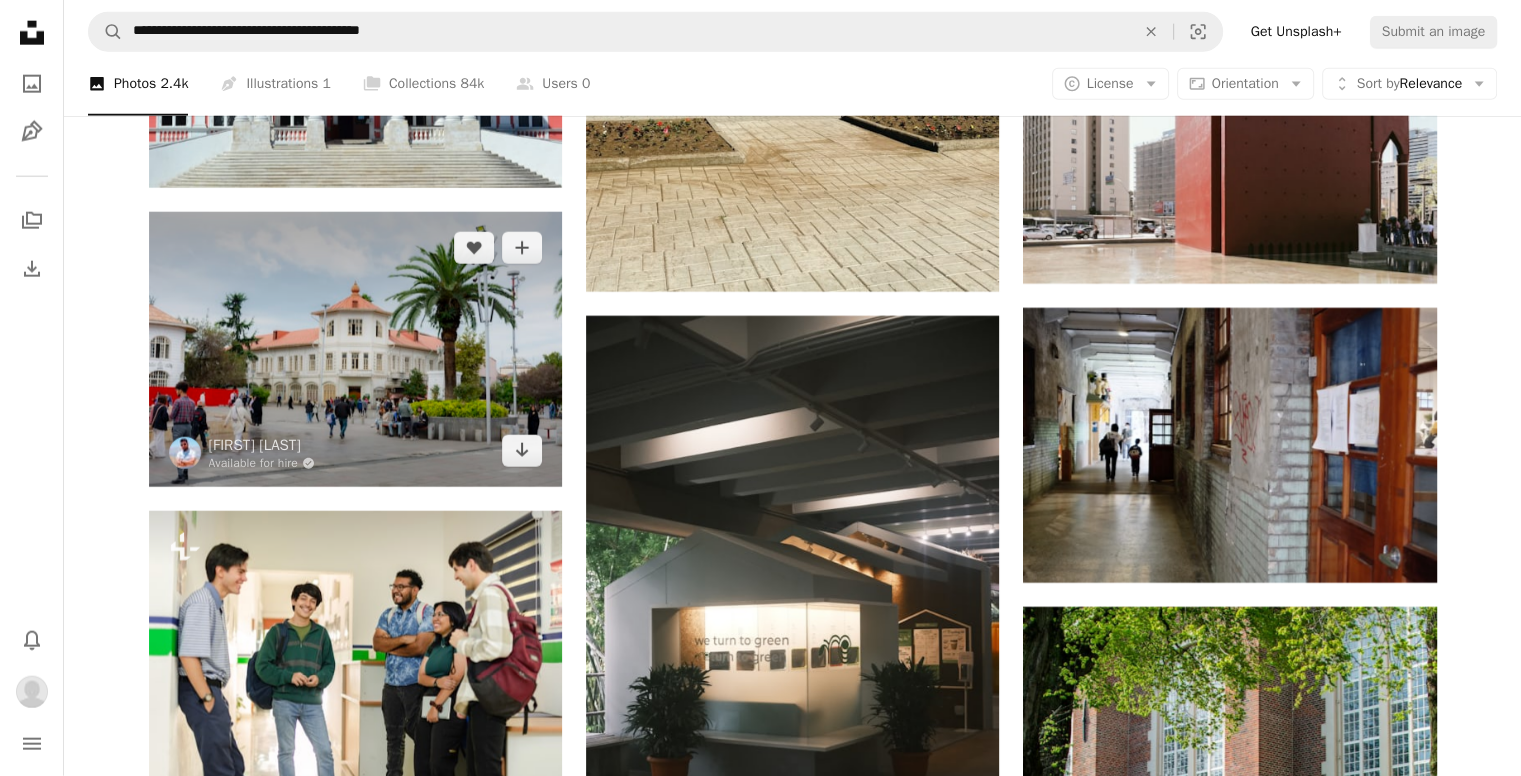 scroll, scrollTop: 4600, scrollLeft: 0, axis: vertical 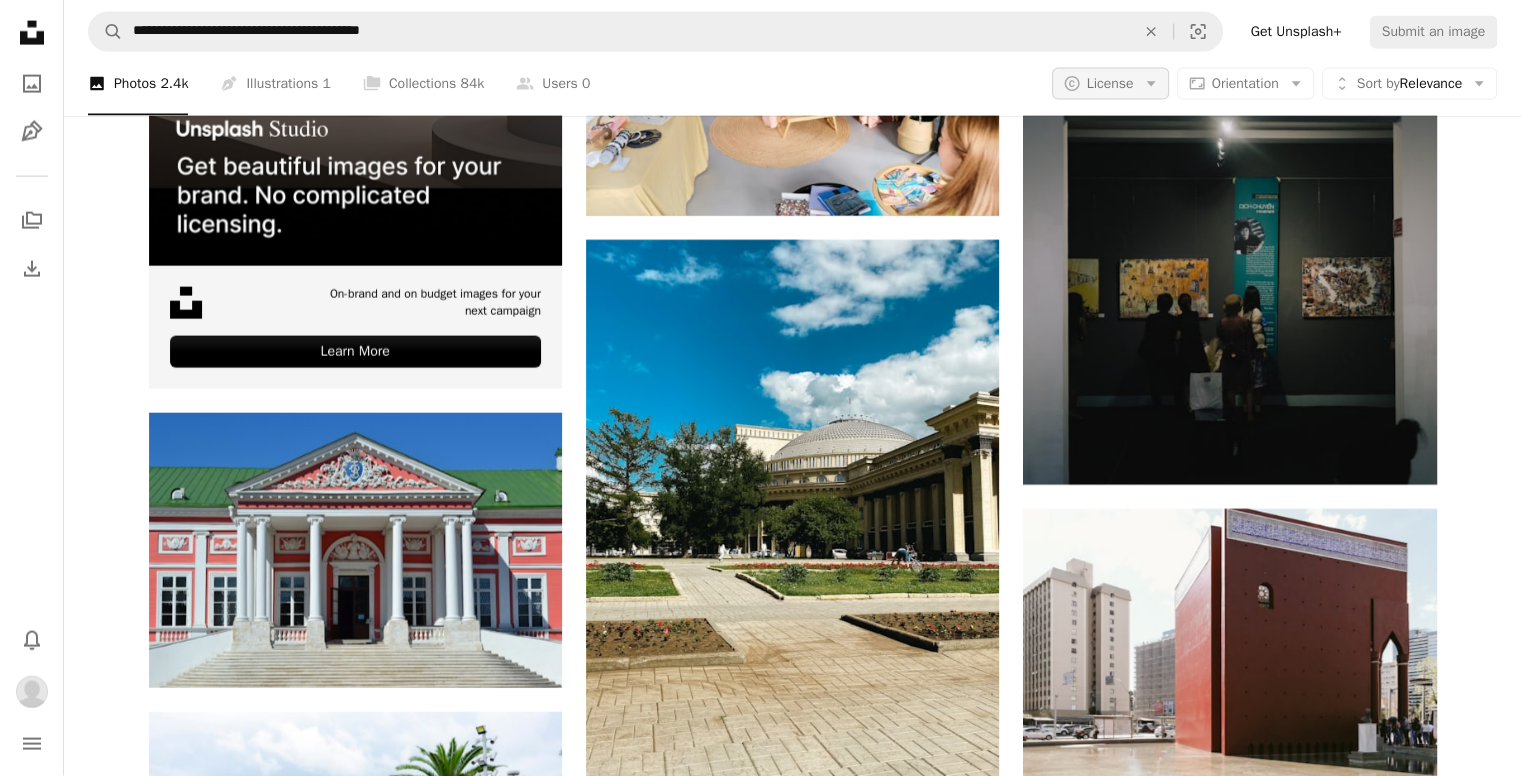 click on "License" at bounding box center [1110, 83] 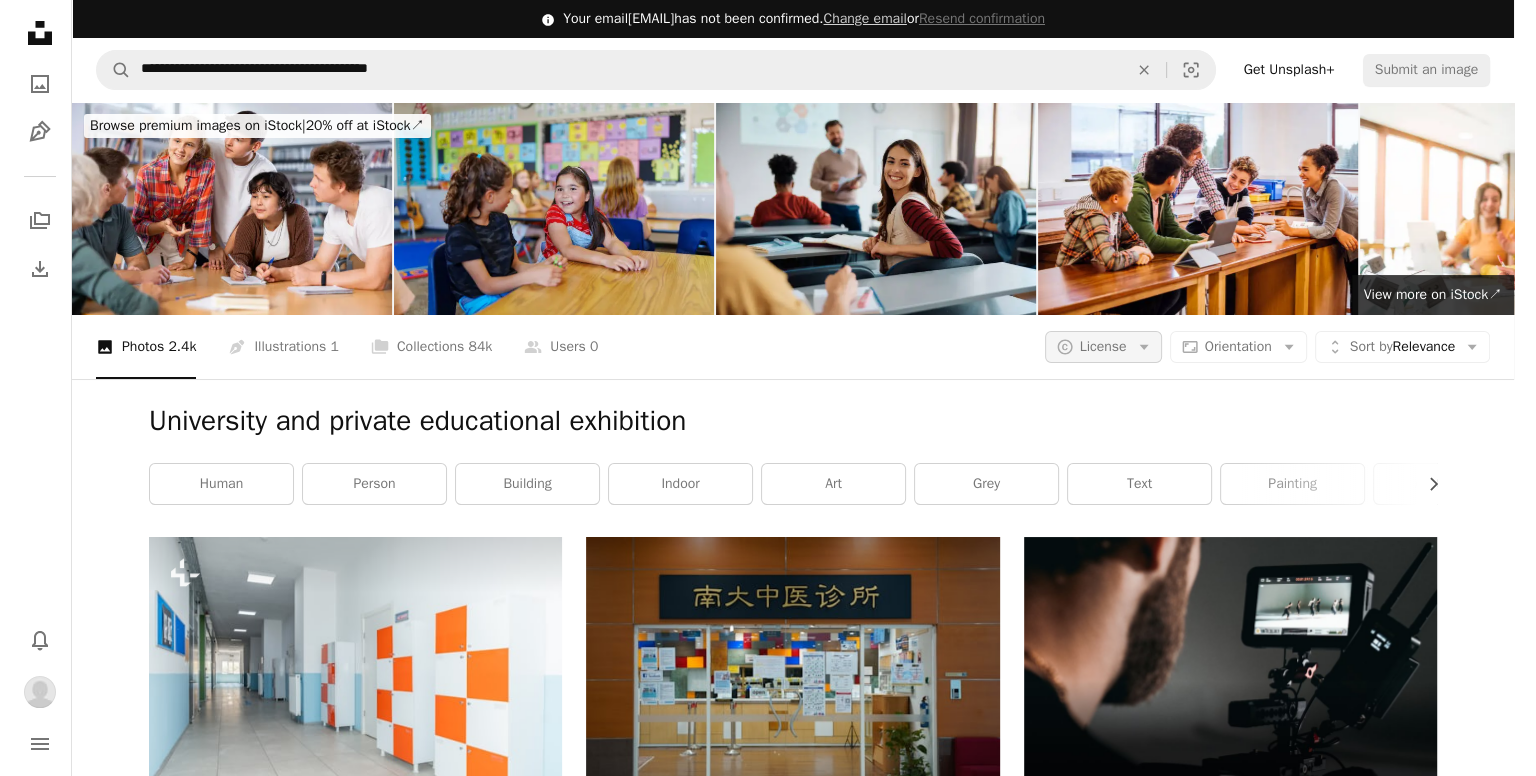 scroll, scrollTop: 0, scrollLeft: 0, axis: both 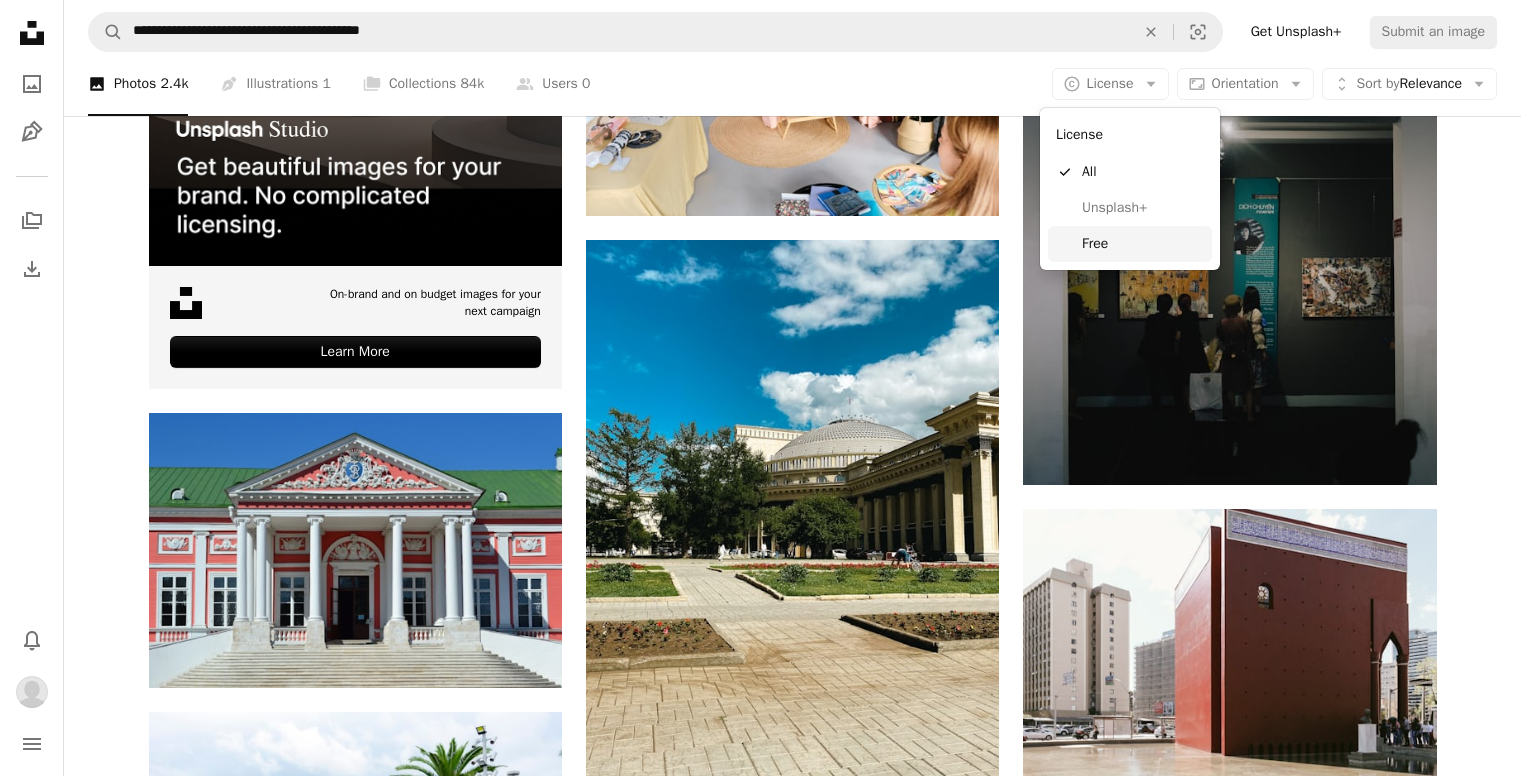 click on "Free" at bounding box center [1130, 244] 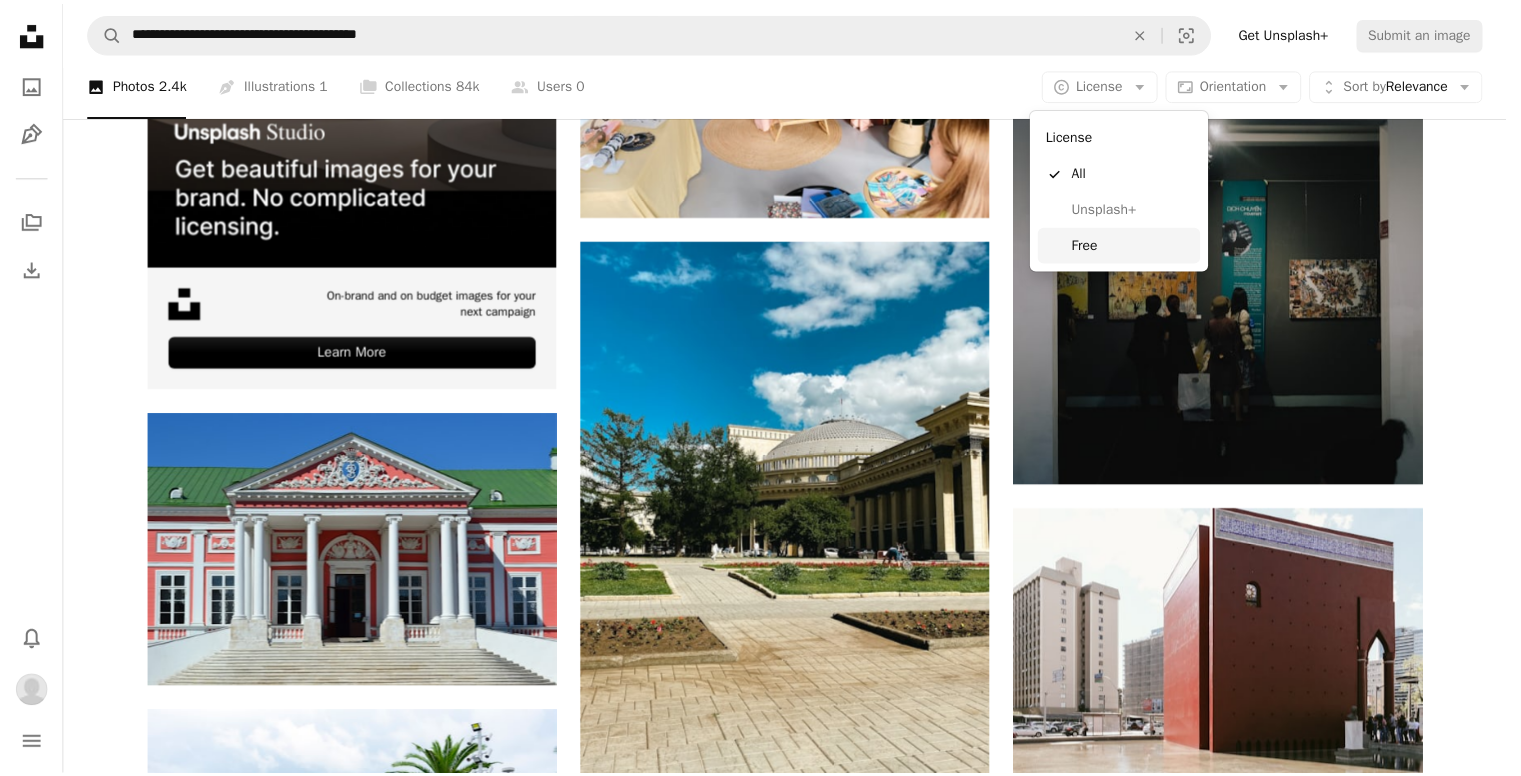 scroll, scrollTop: 4600, scrollLeft: 0, axis: vertical 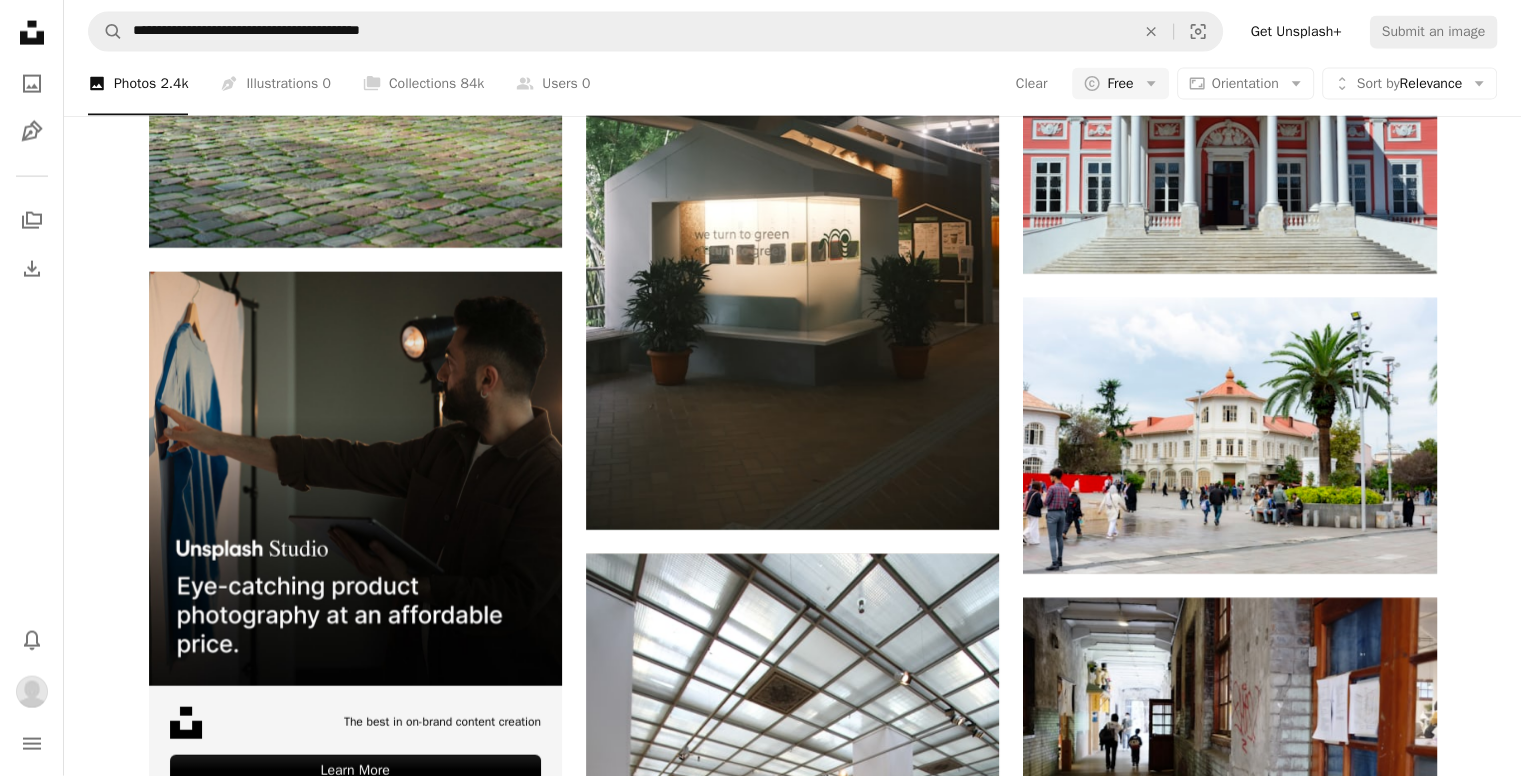 click at bounding box center [1229, -1488] 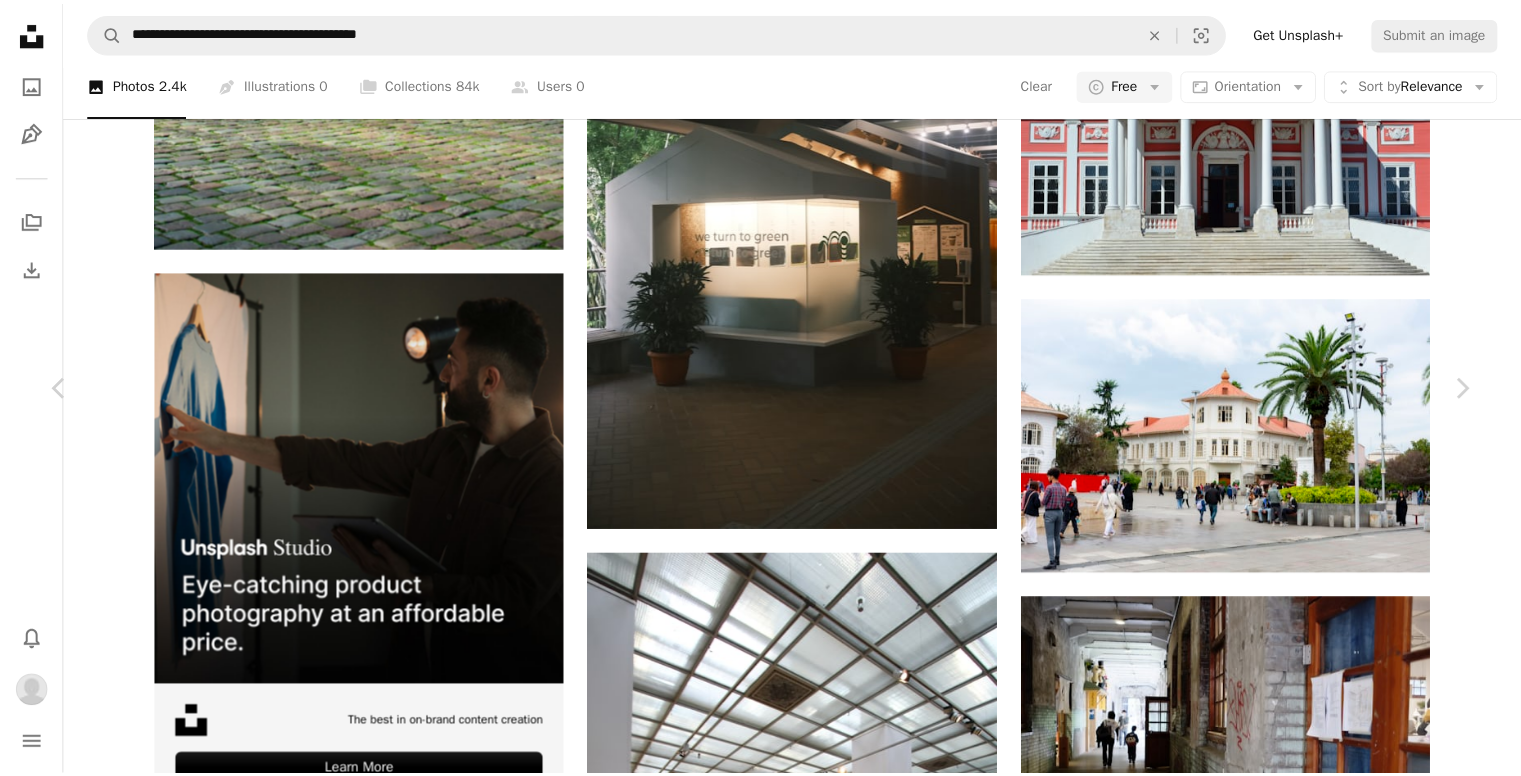 scroll, scrollTop: 0, scrollLeft: 0, axis: both 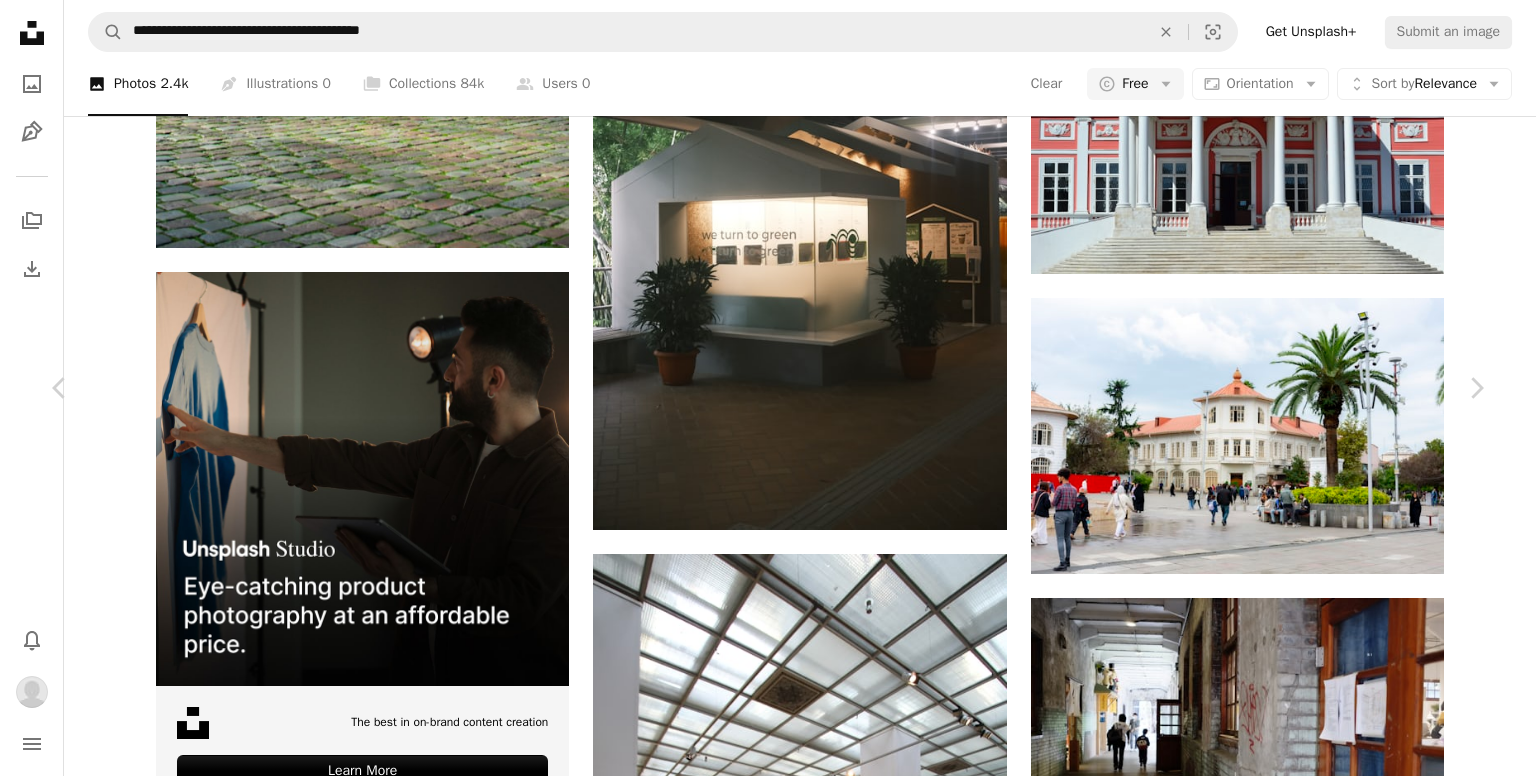 click on "[MONTH] [NUMBER], [NUMBER]" at bounding box center [768, 2170] 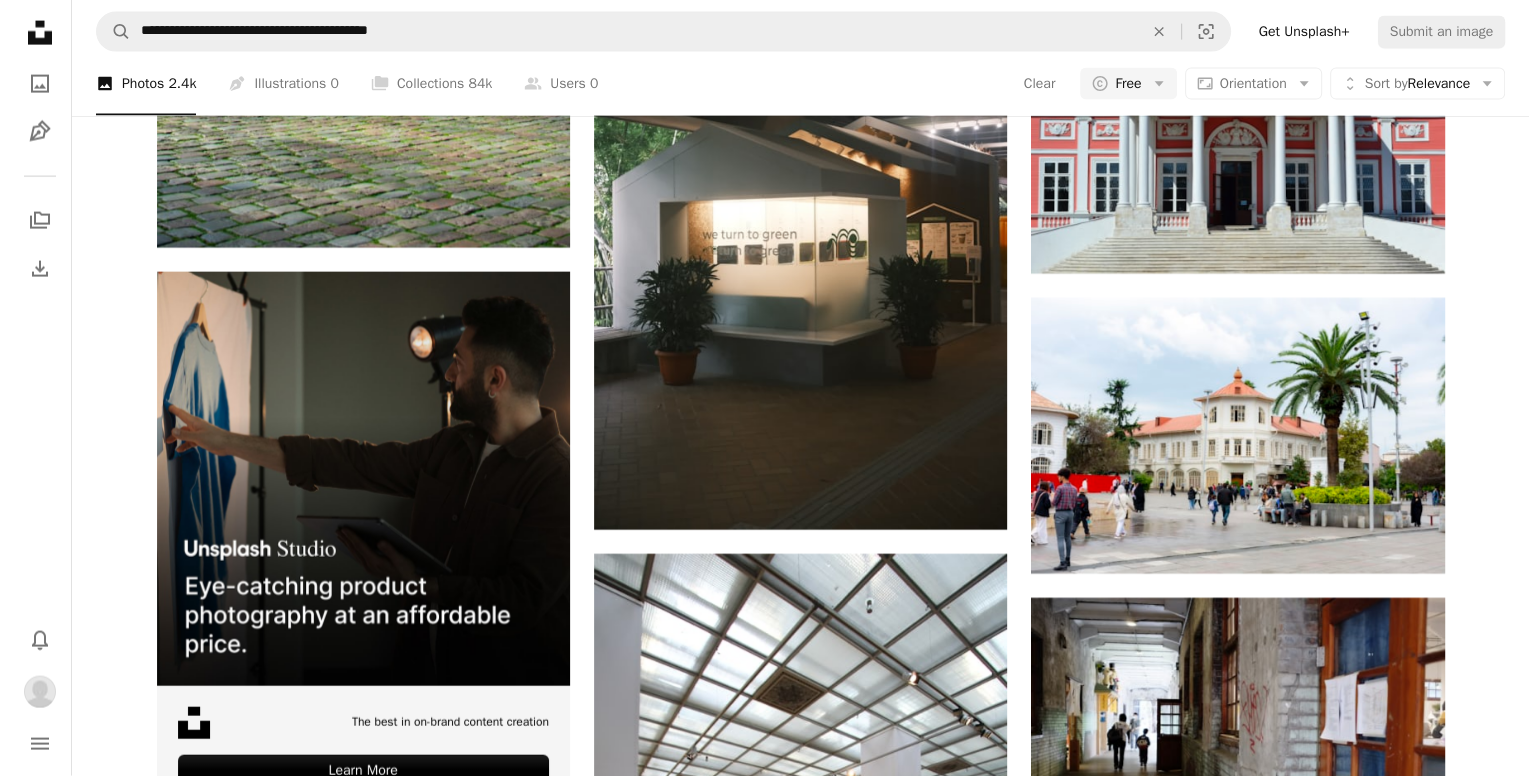 scroll, scrollTop: 15900, scrollLeft: 0, axis: vertical 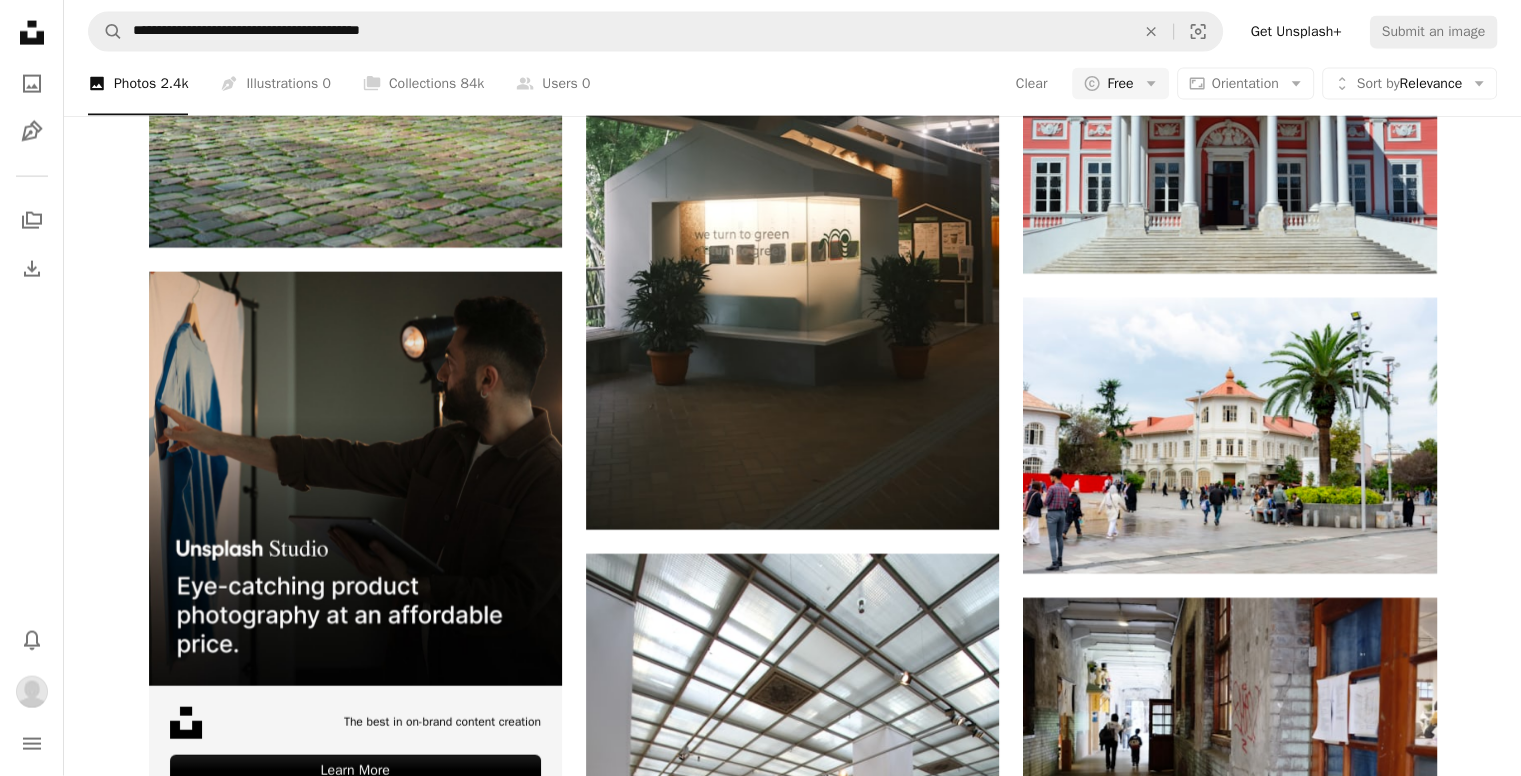click at bounding box center (355, 11677) 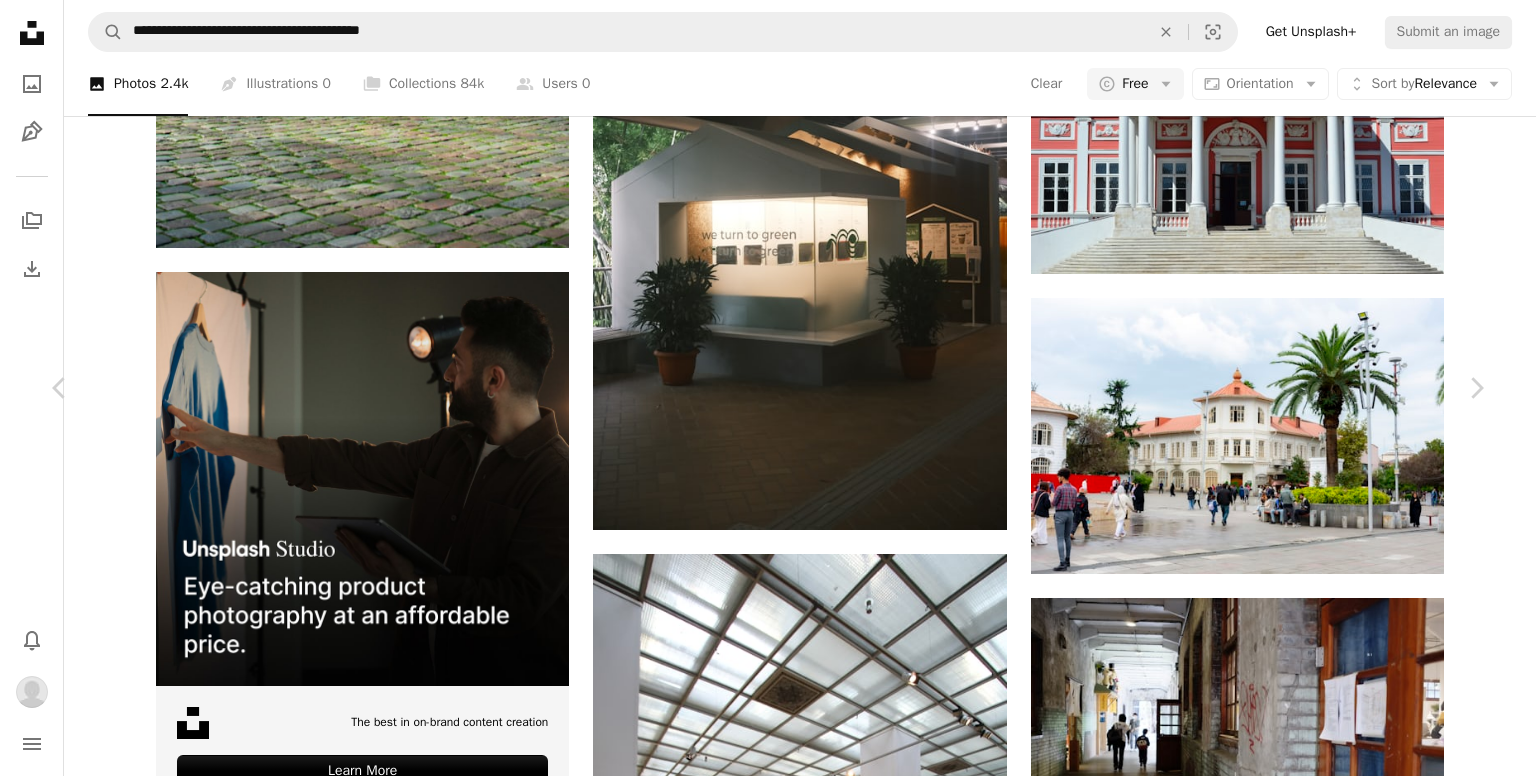 click on "Download" at bounding box center [1301, 14445] 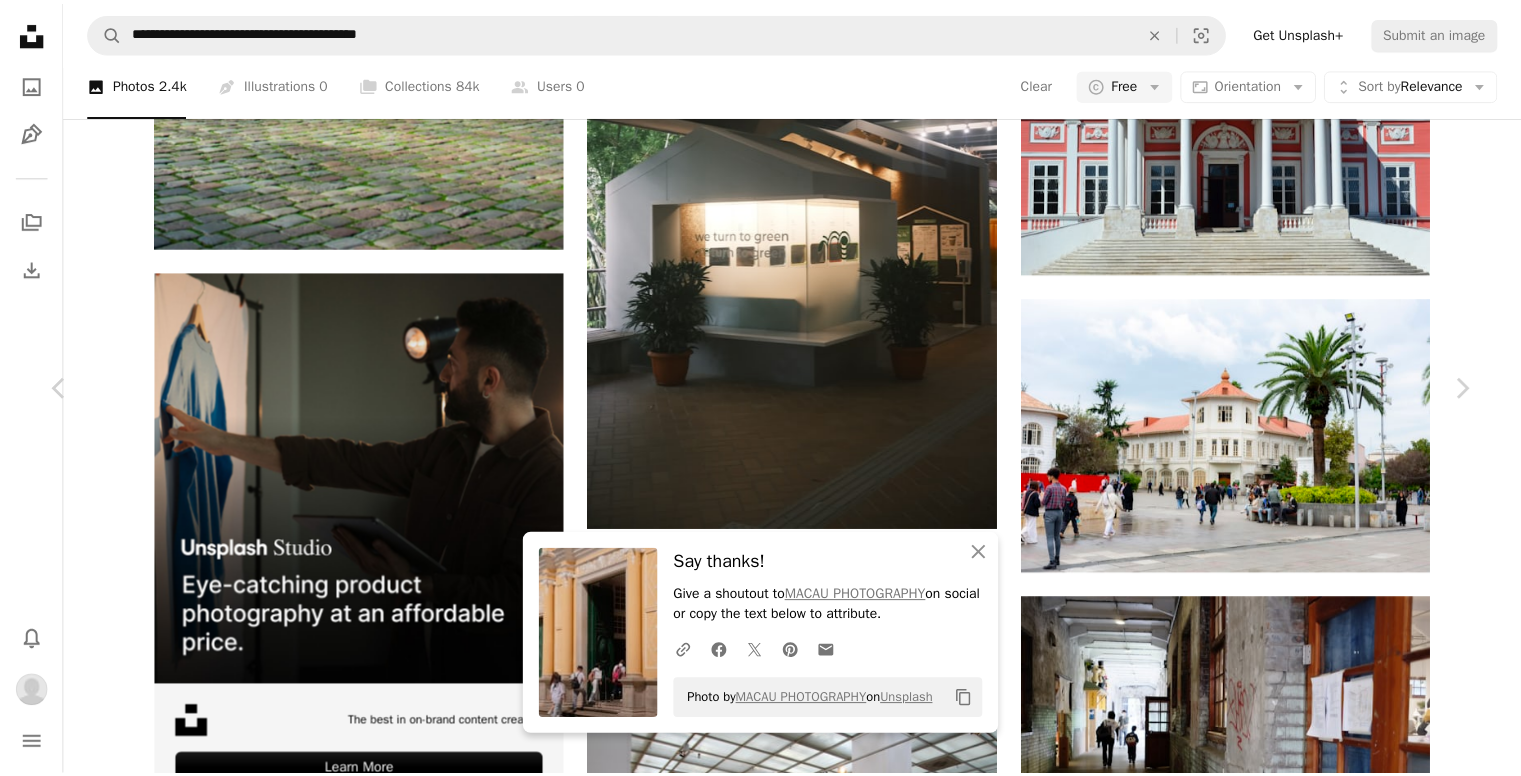 scroll, scrollTop: 7496, scrollLeft: 0, axis: vertical 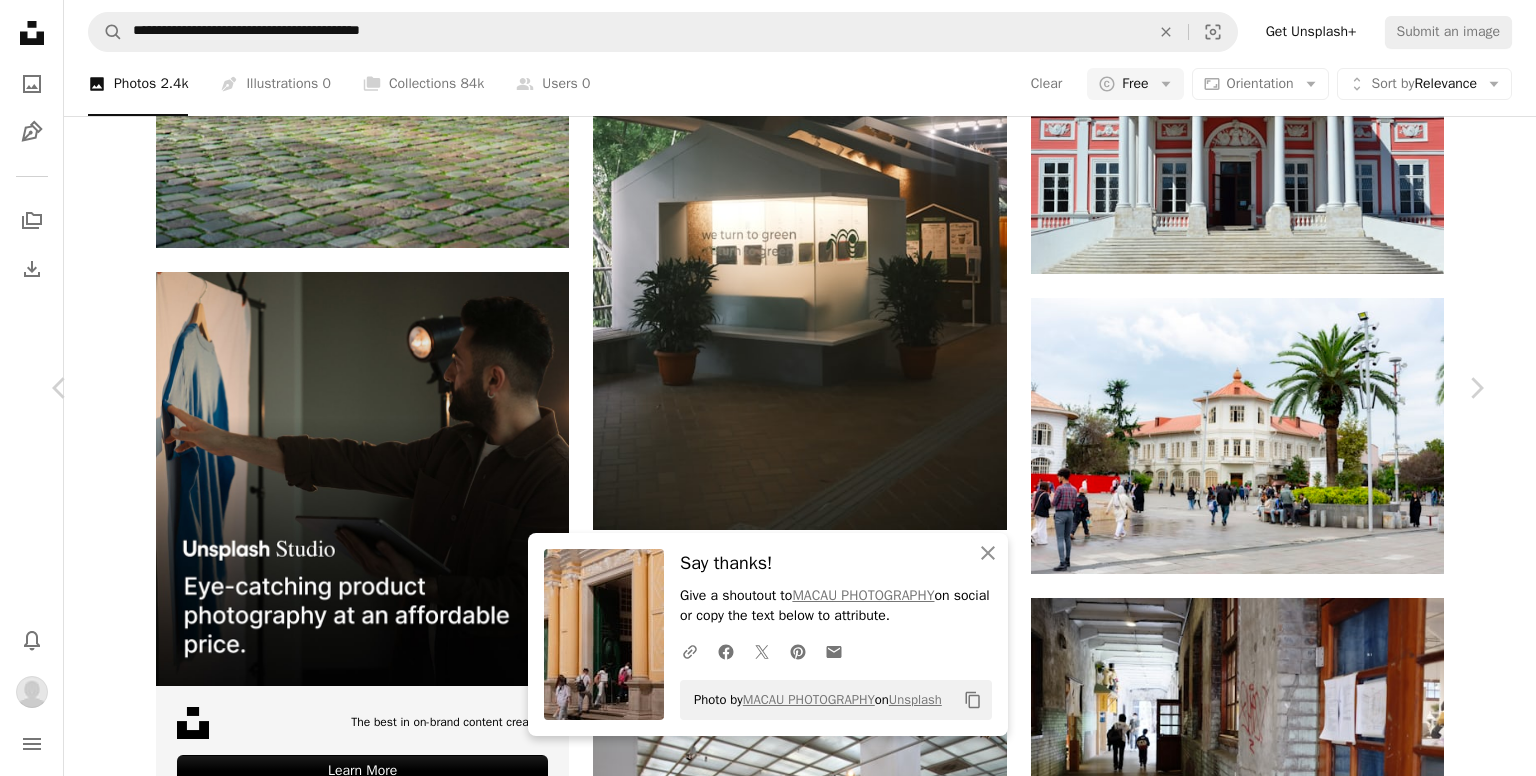 click on "[MONTH] [NUMBER], [NUMBER]" at bounding box center [768, 14786] 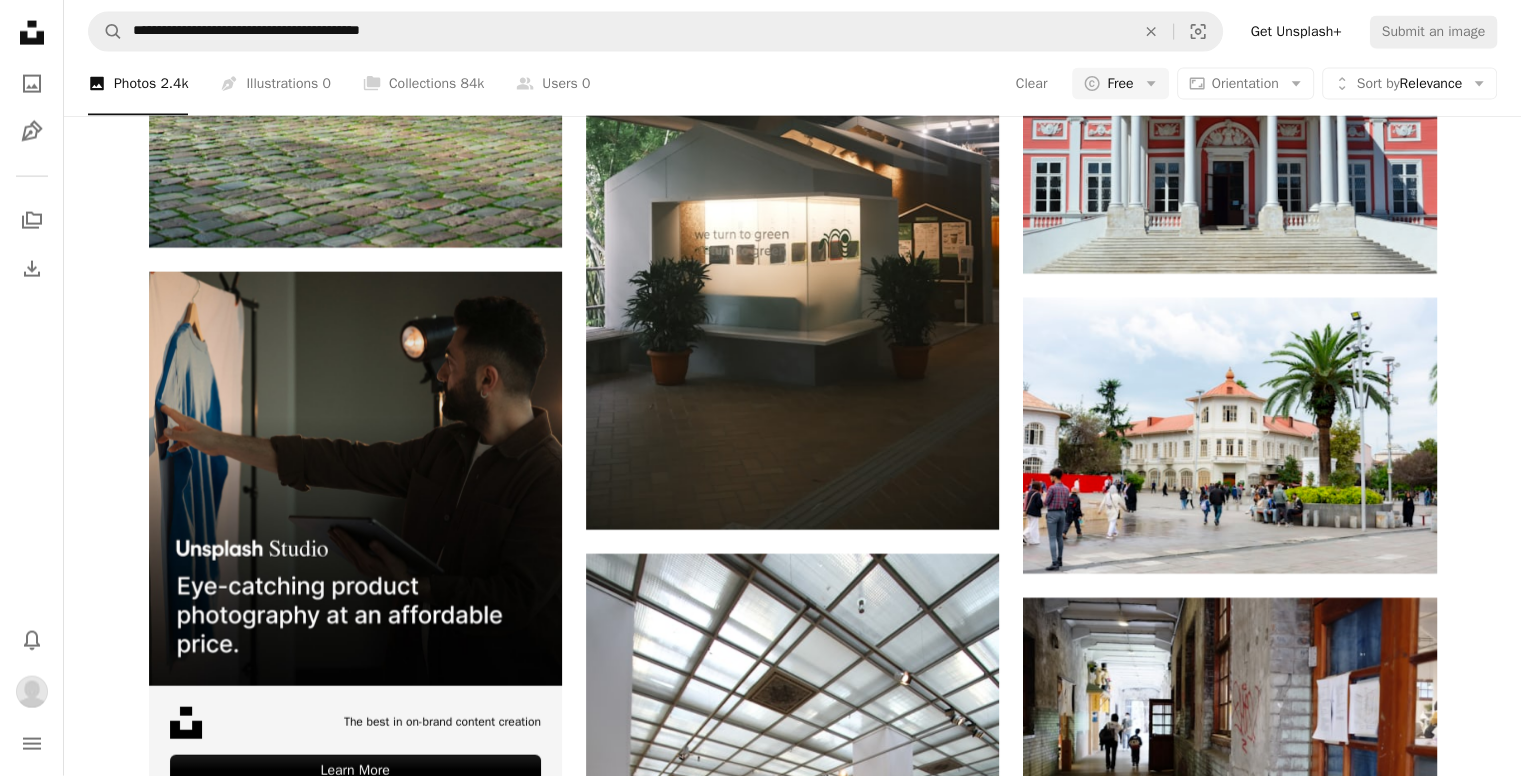 scroll, scrollTop: 19261, scrollLeft: 0, axis: vertical 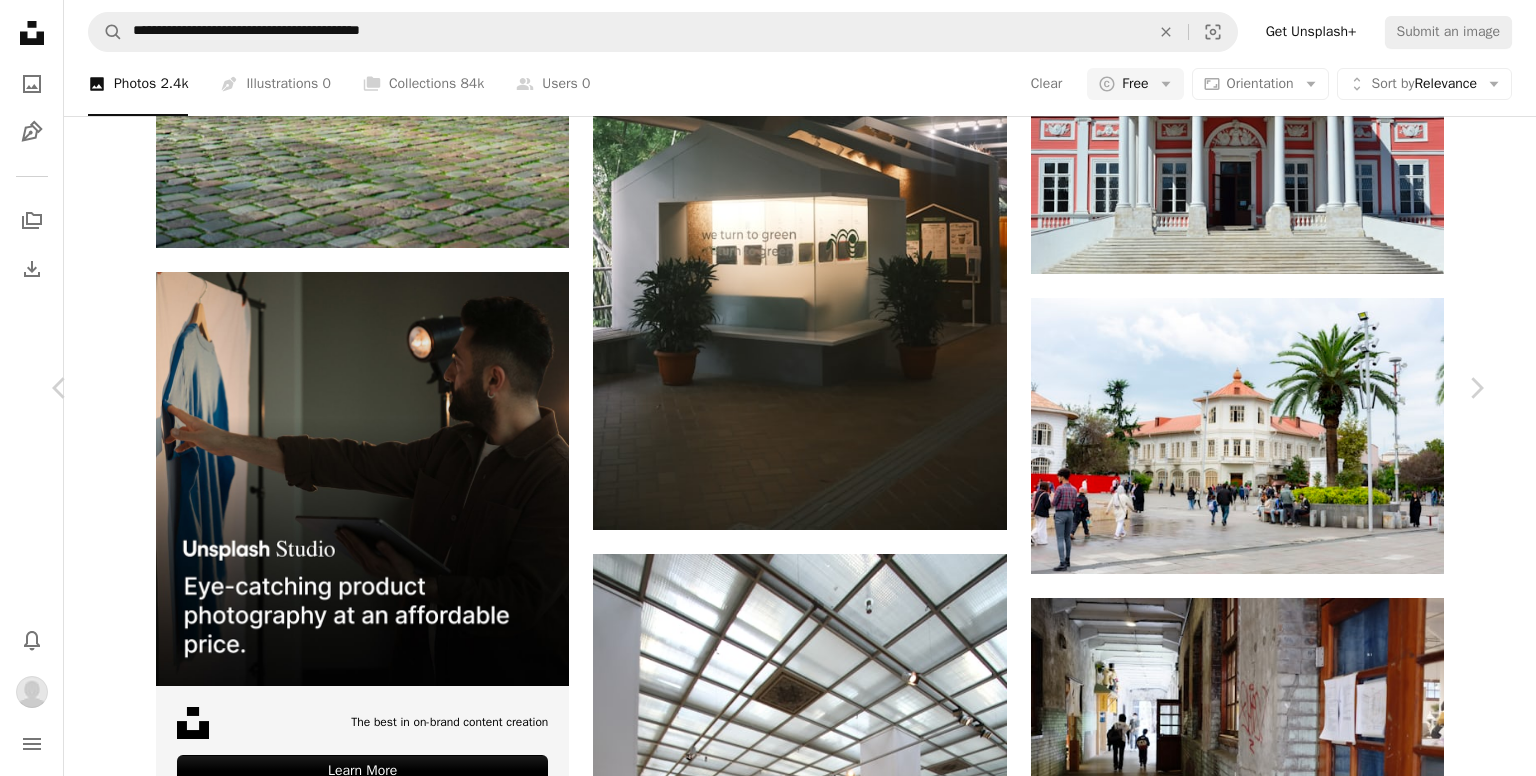 click on "Download" at bounding box center (1301, 19960) 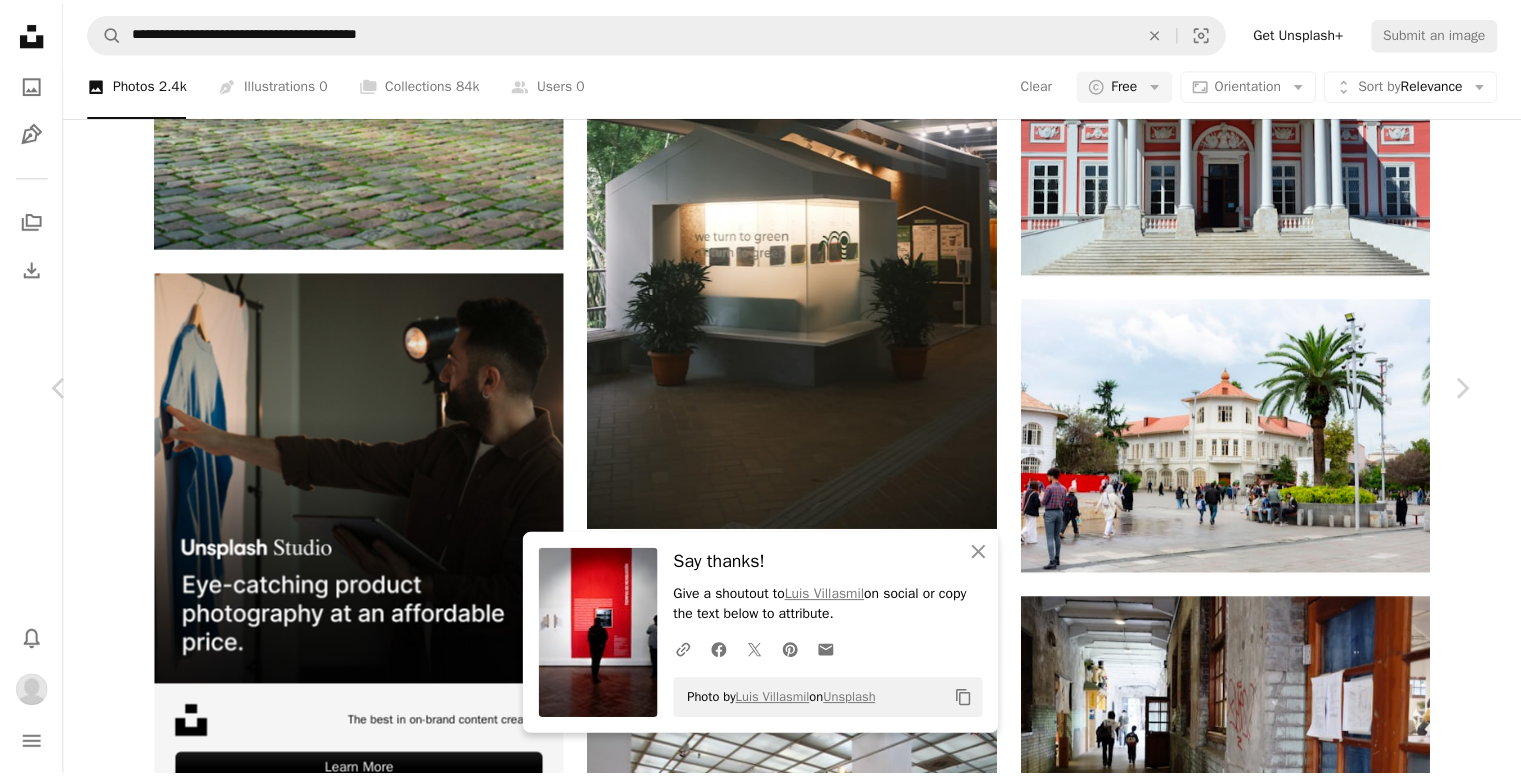 scroll, scrollTop: 4800, scrollLeft: 0, axis: vertical 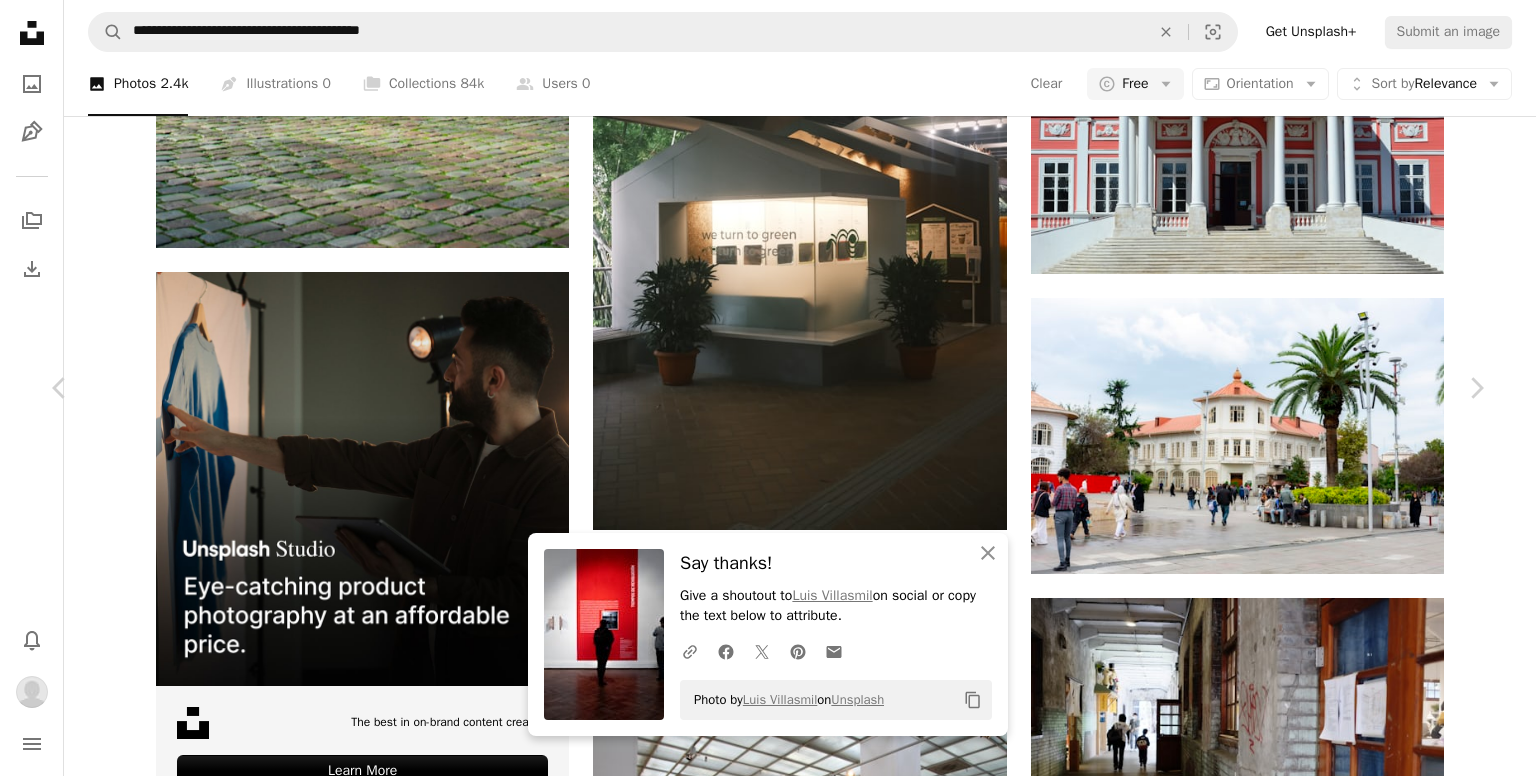 click on "[MONTH] [NUMBER], [NUMBER]" at bounding box center [768, 20301] 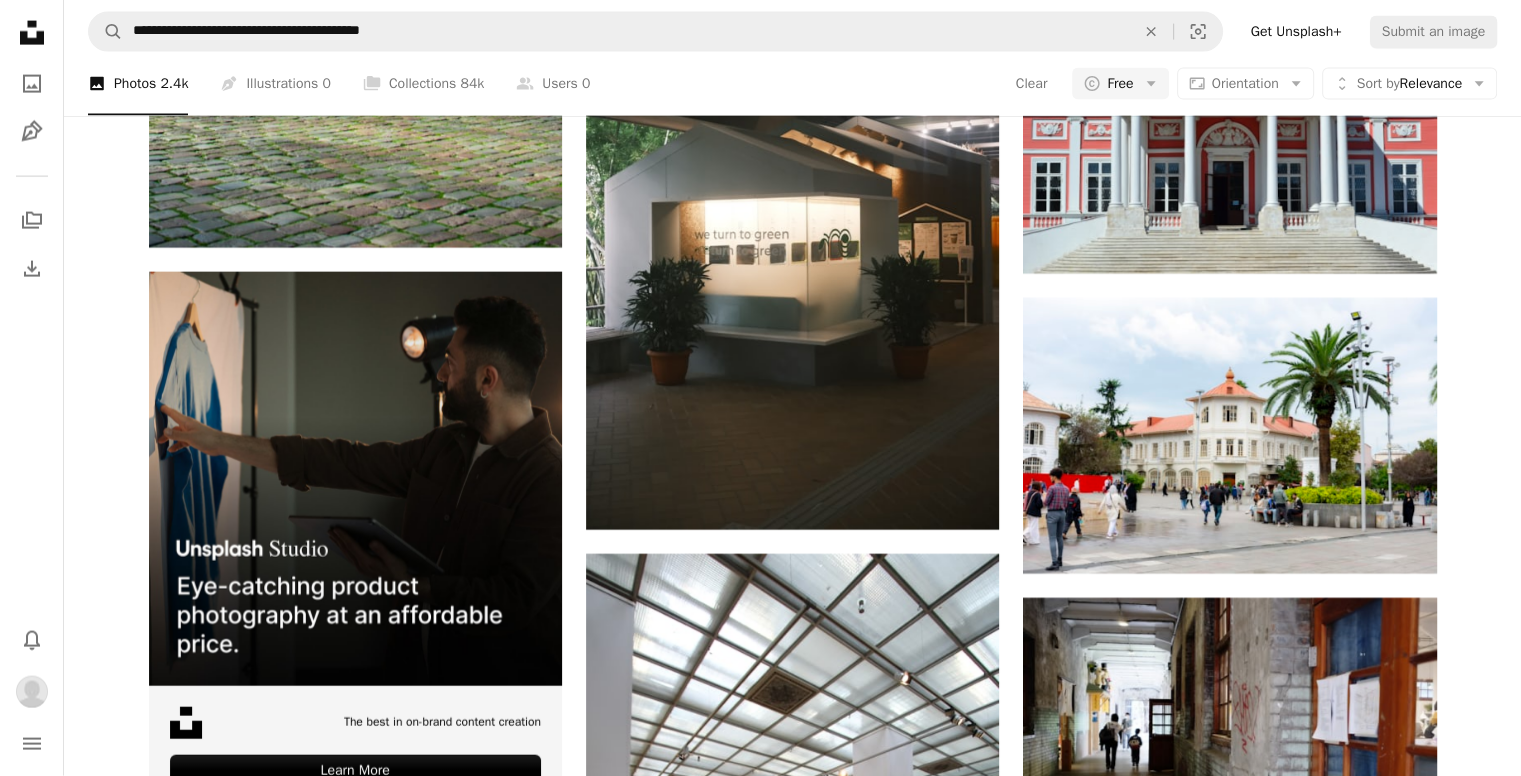 scroll, scrollTop: 21900, scrollLeft: 0, axis: vertical 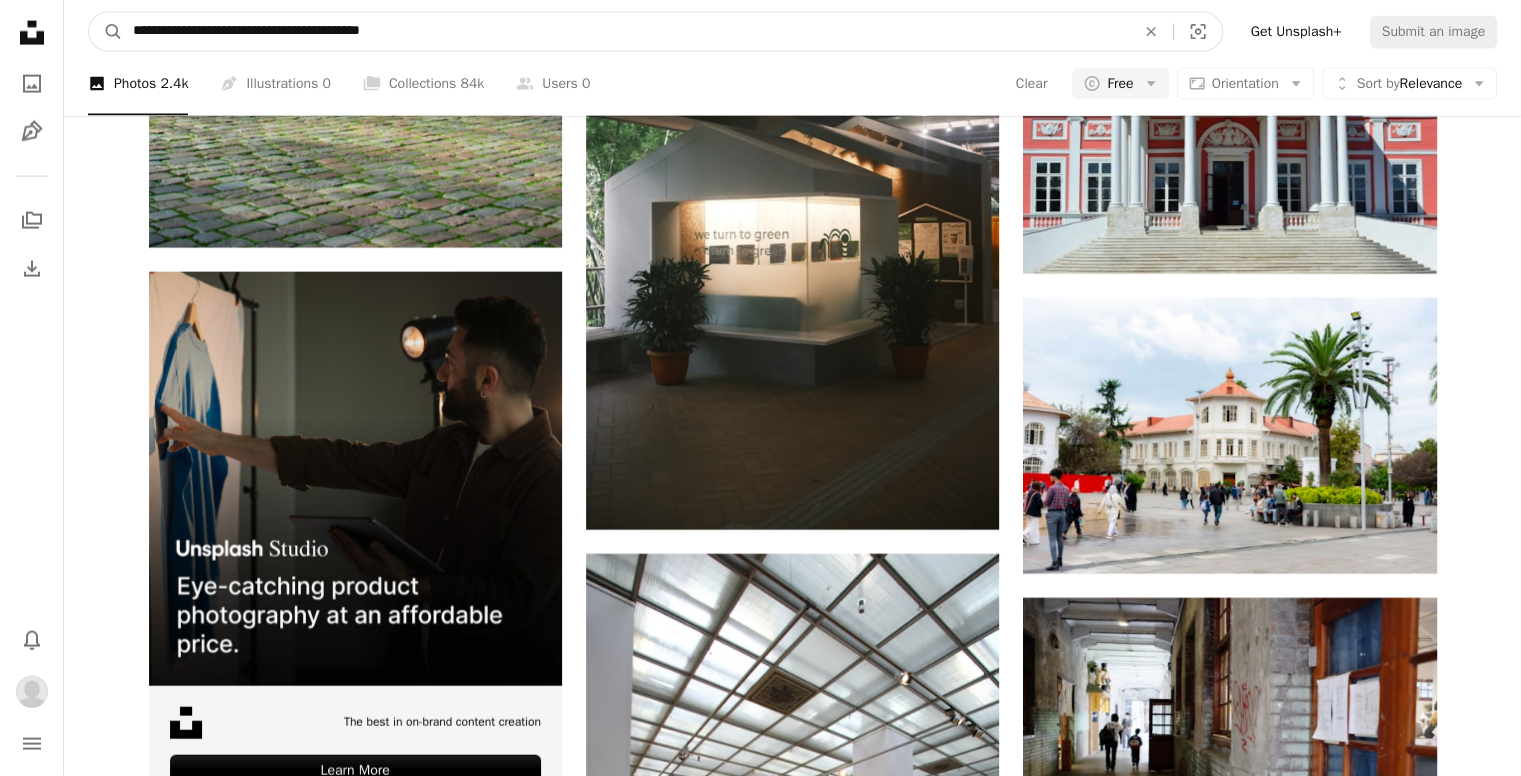 click on "**********" at bounding box center (626, 32) 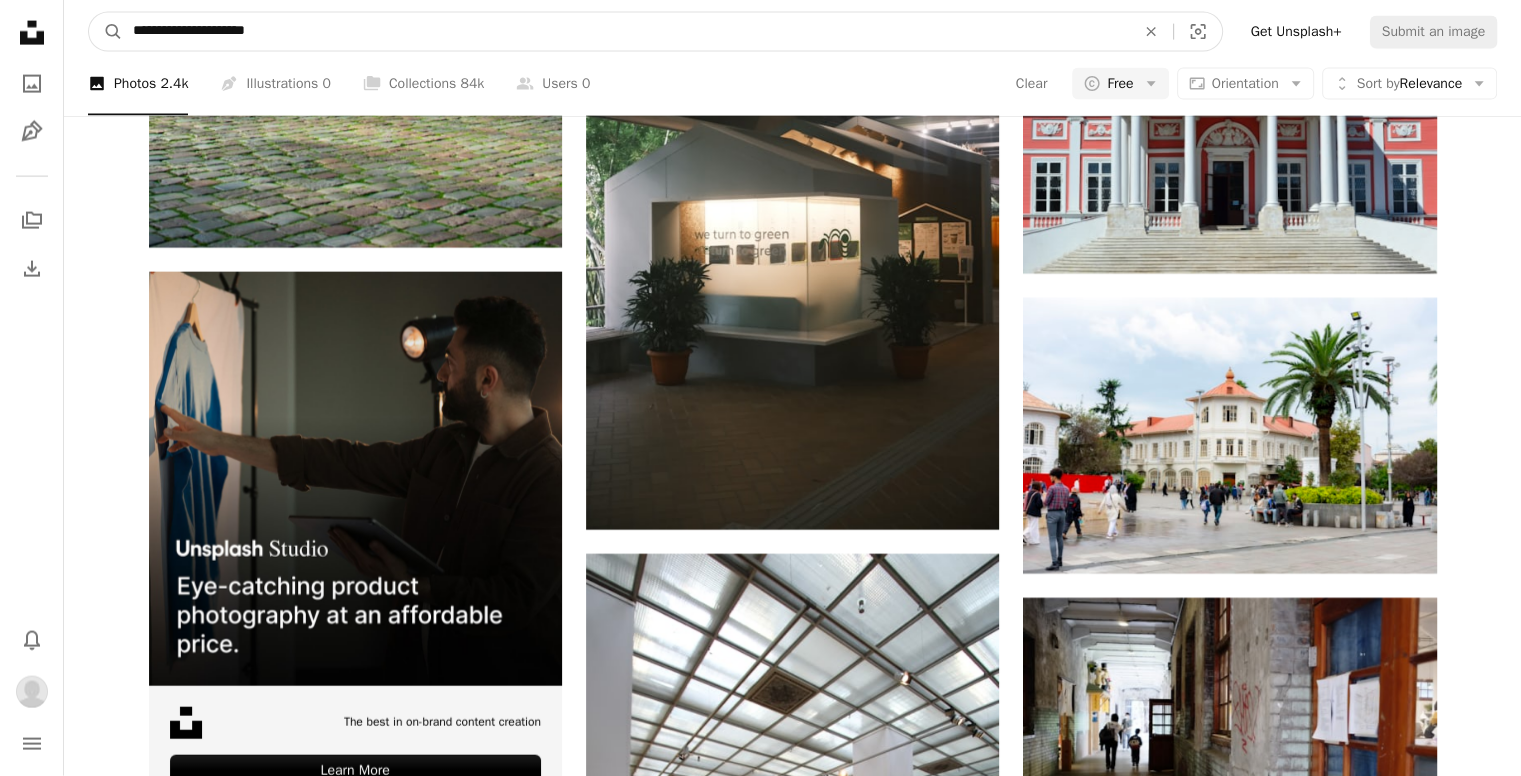 type on "**********" 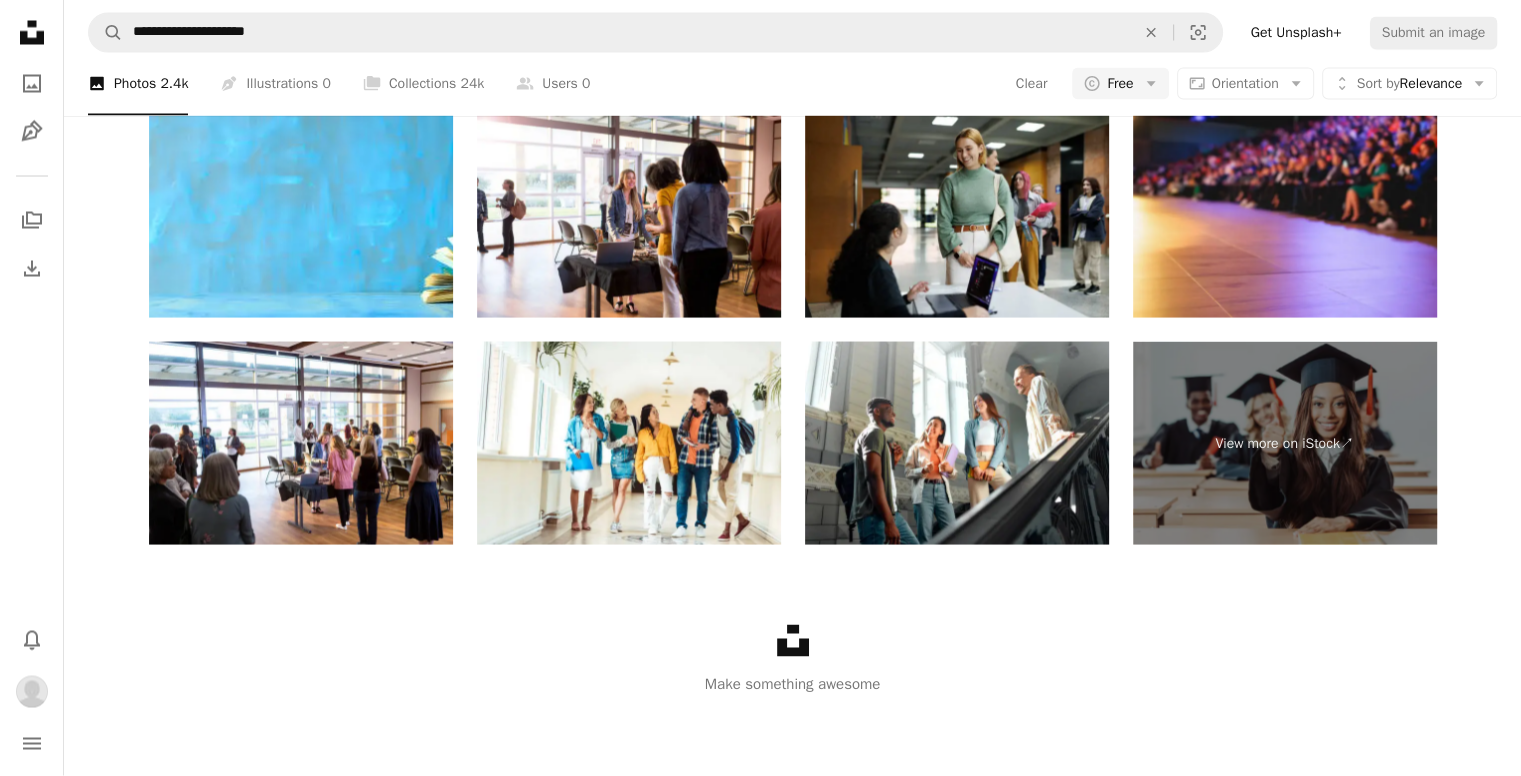 scroll, scrollTop: 0, scrollLeft: 0, axis: both 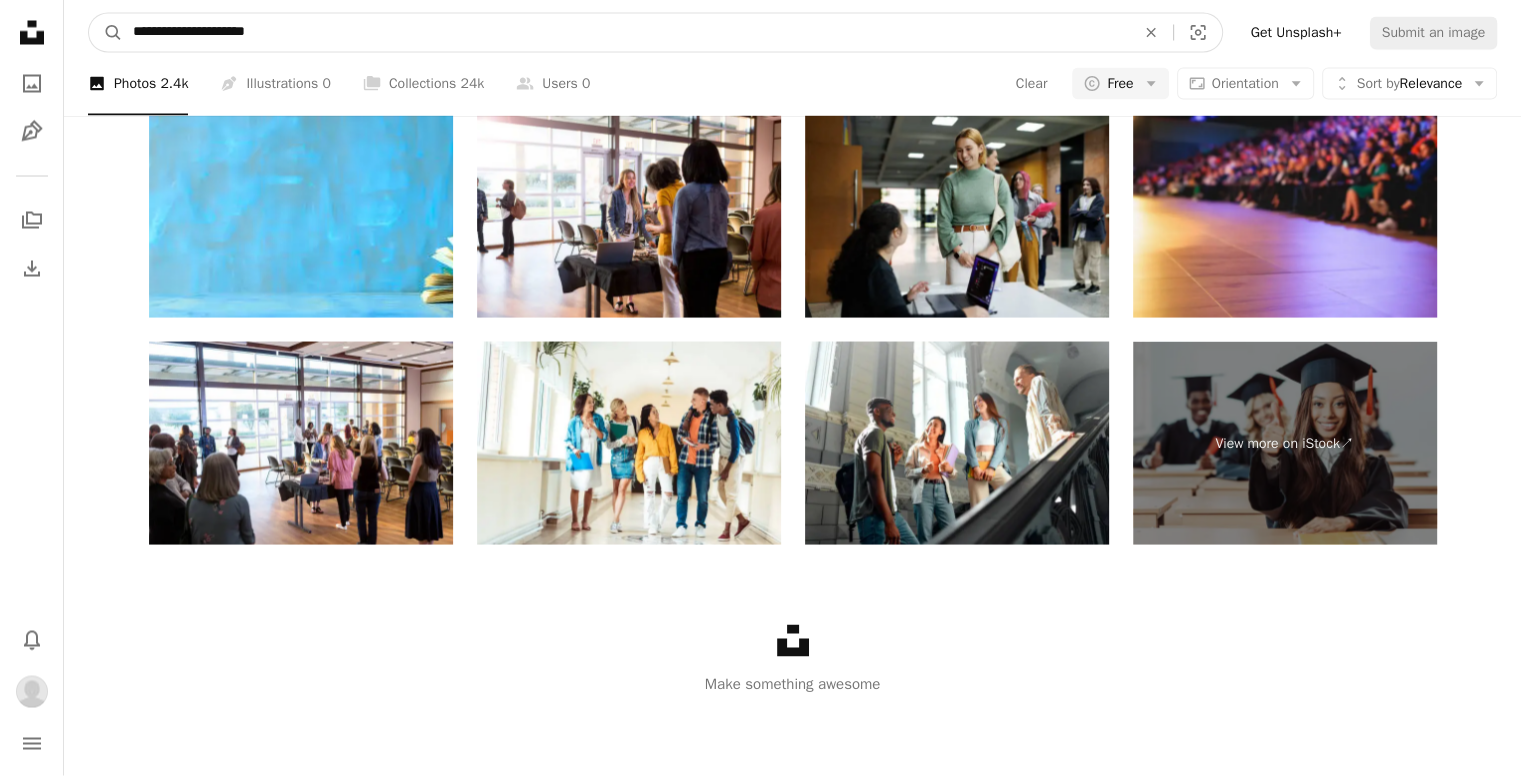 click on "**********" at bounding box center [626, 32] 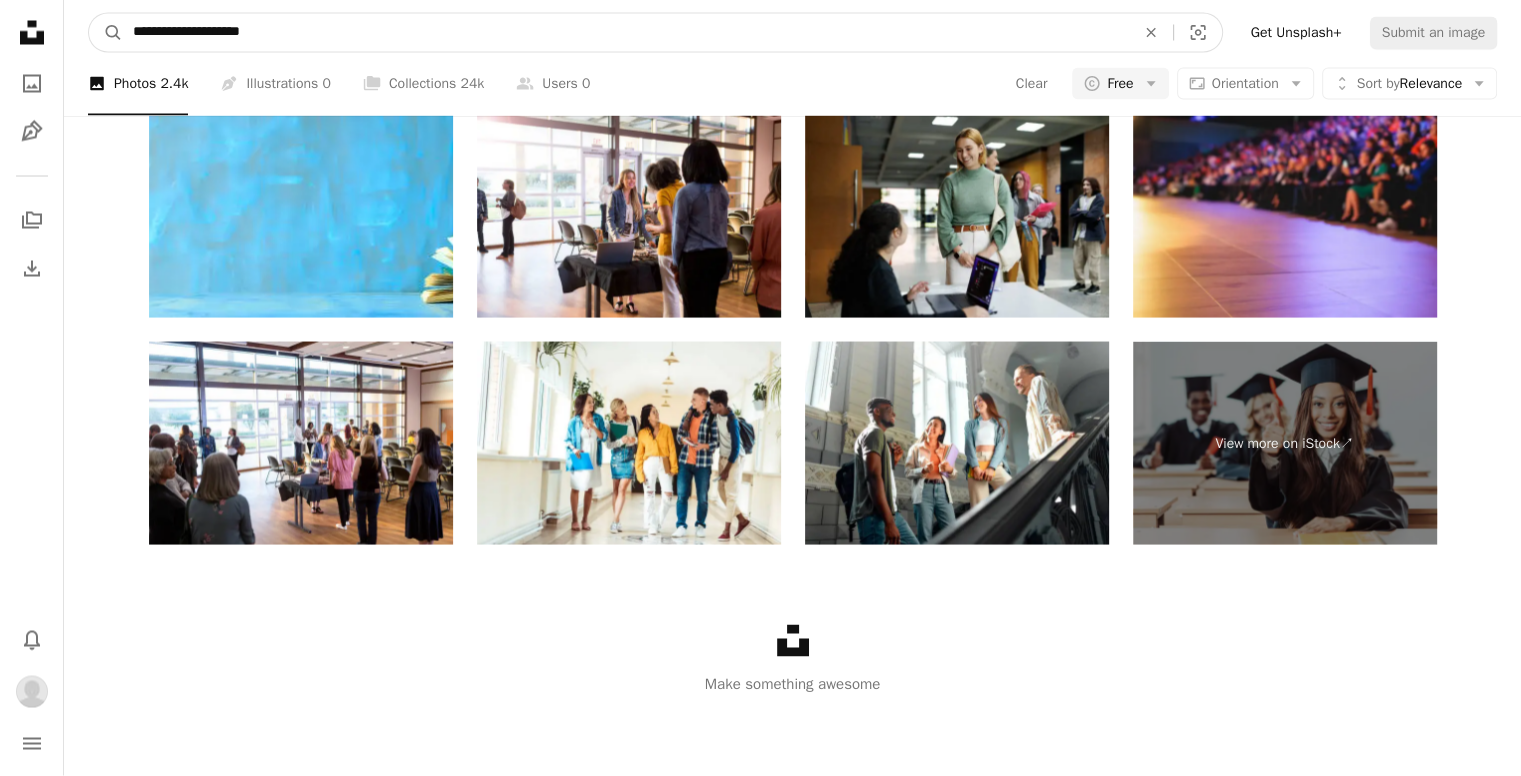 type on "**********" 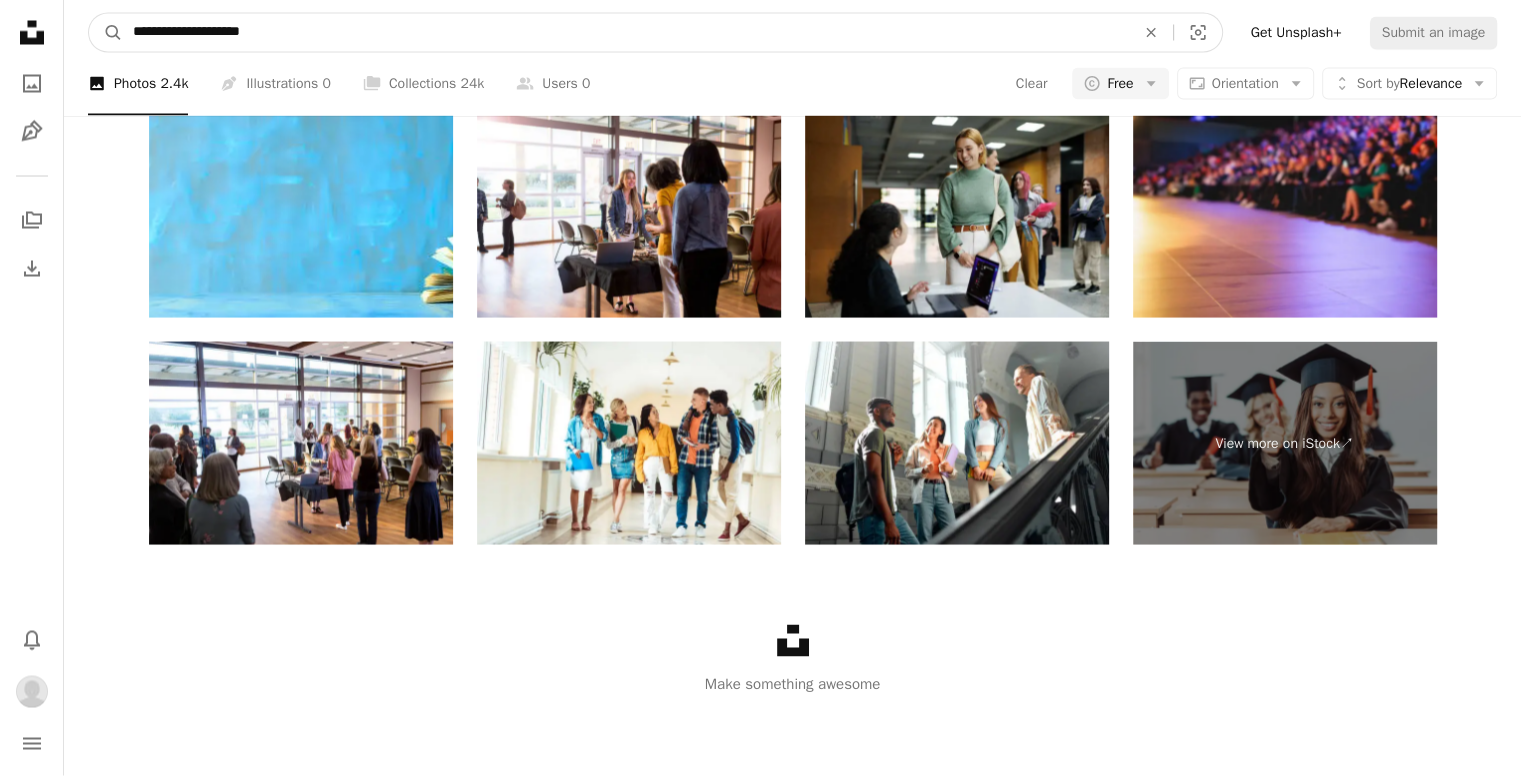 click on "**********" at bounding box center [626, 32] 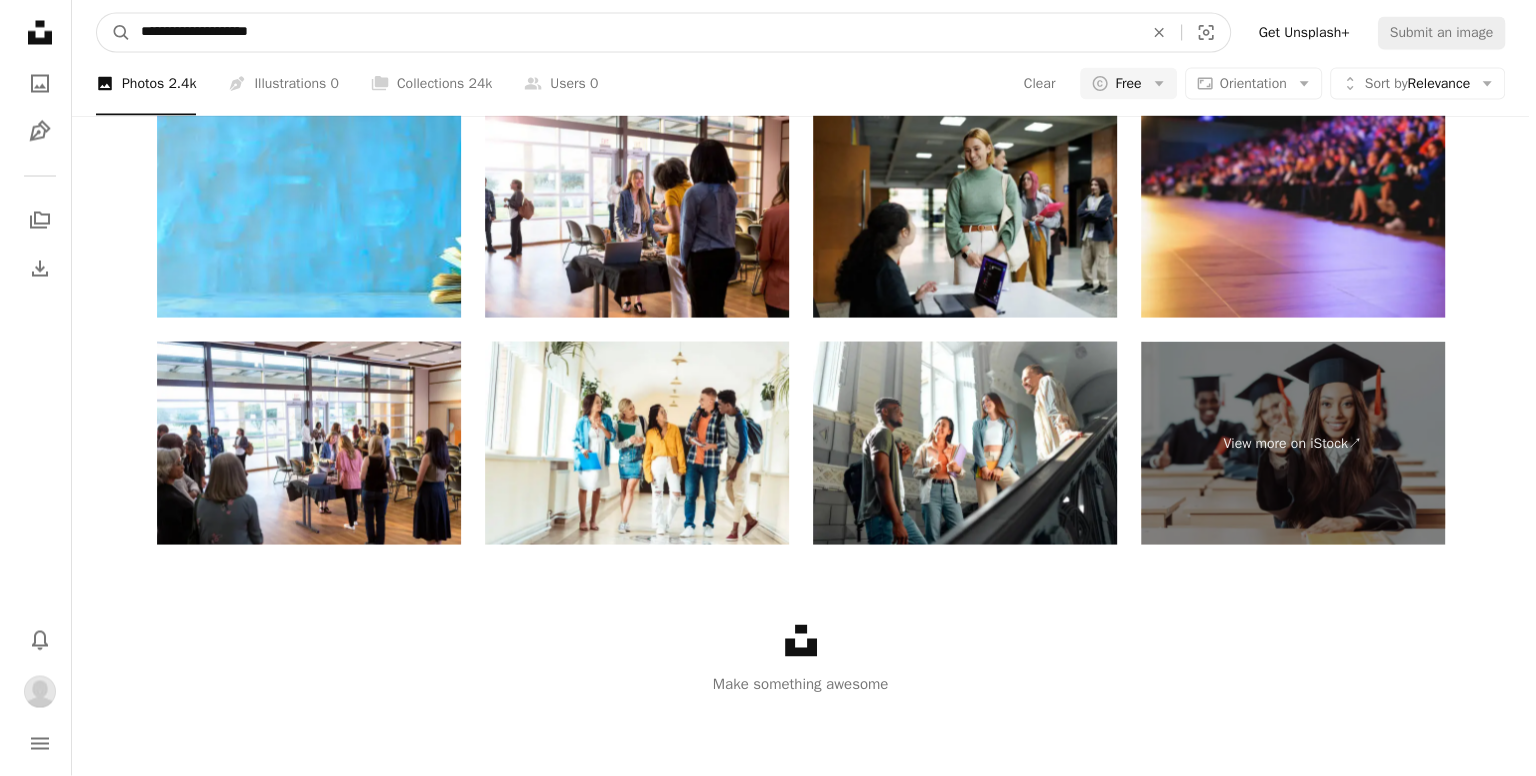 scroll, scrollTop: 2200, scrollLeft: 0, axis: vertical 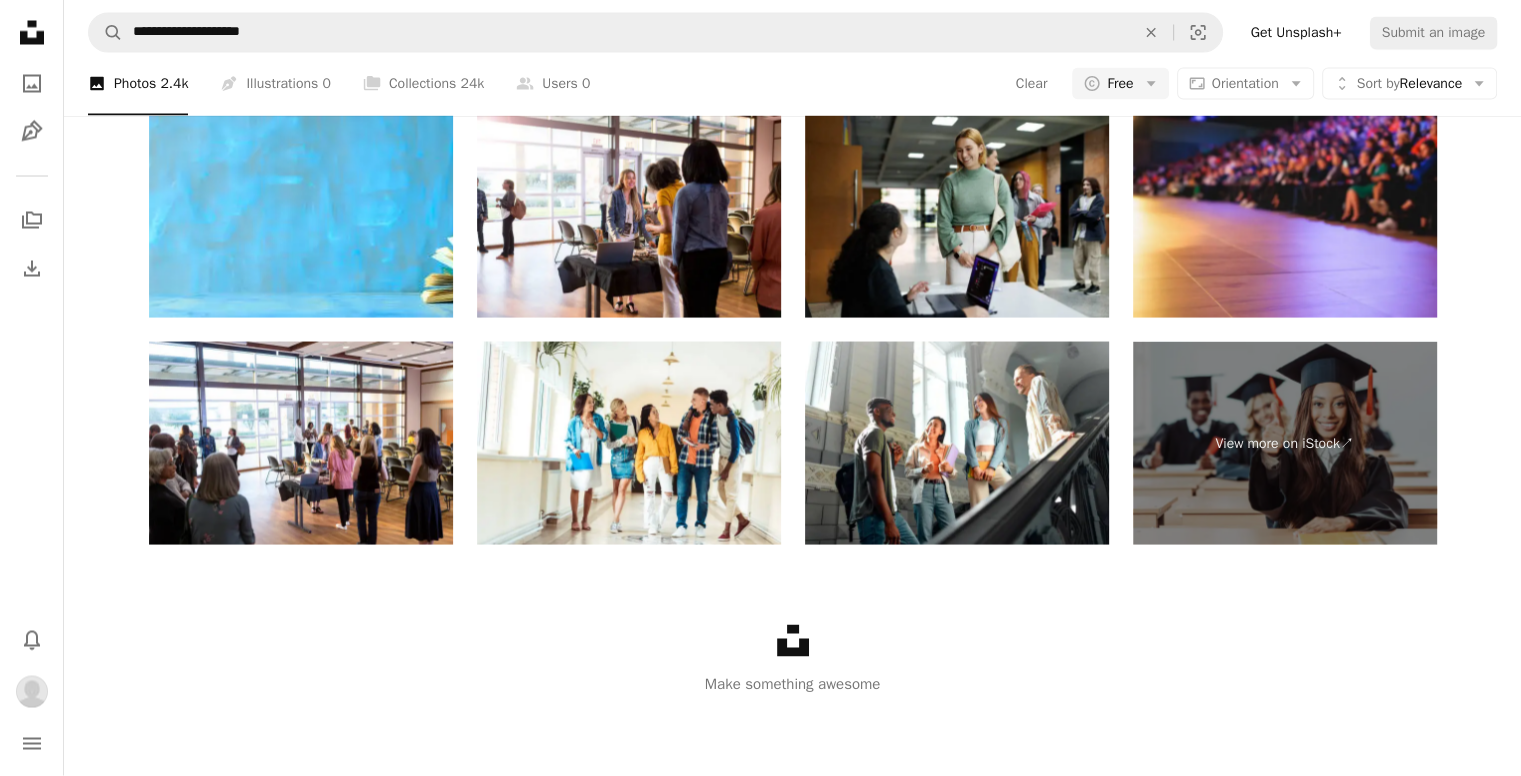 click at bounding box center (355, -1263) 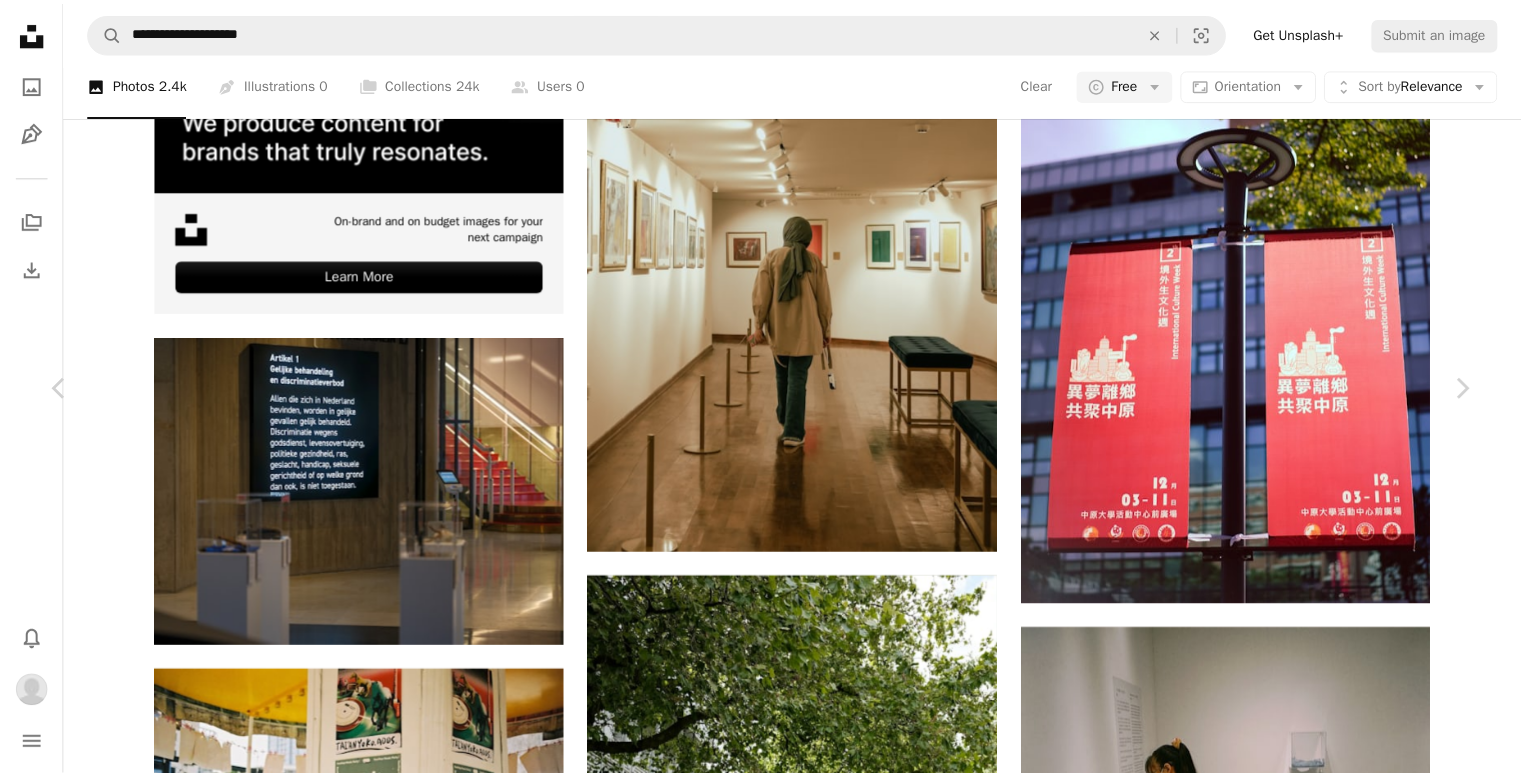 scroll, scrollTop: 0, scrollLeft: 0, axis: both 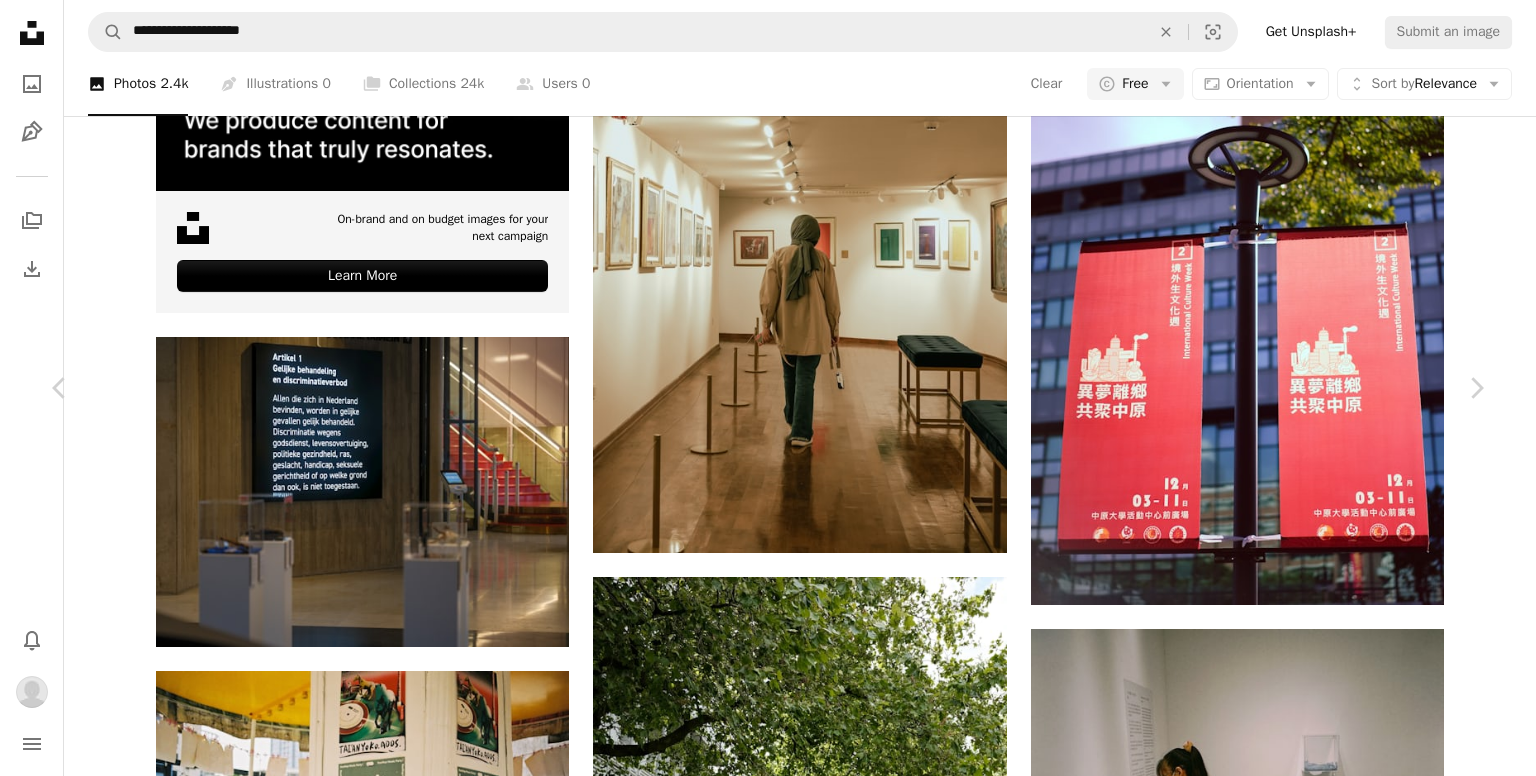 click on "Download" at bounding box center (1301, 3088) 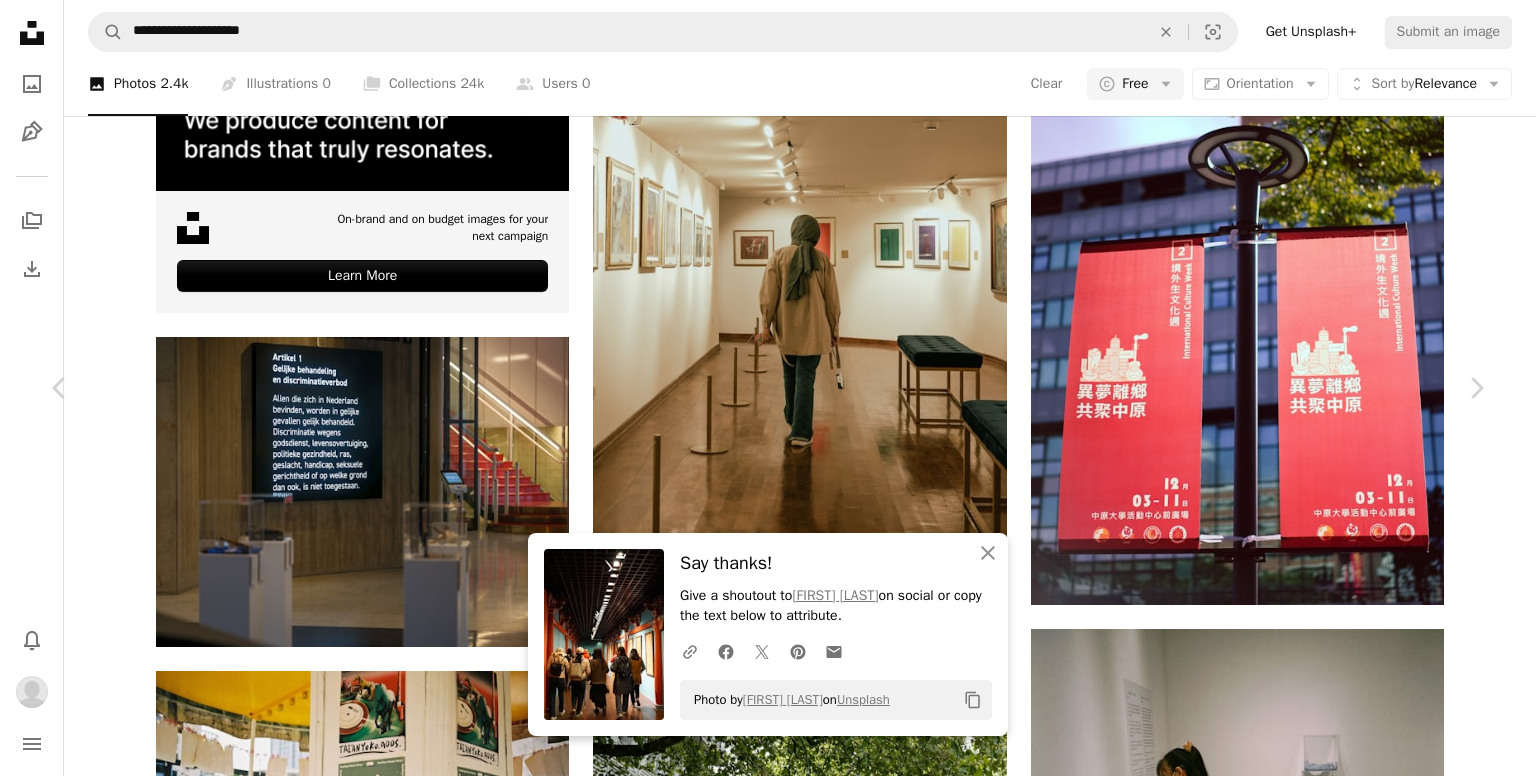 drag, startPoint x: 20, startPoint y: 178, endPoint x: 48, endPoint y: 175, distance: 28.160255 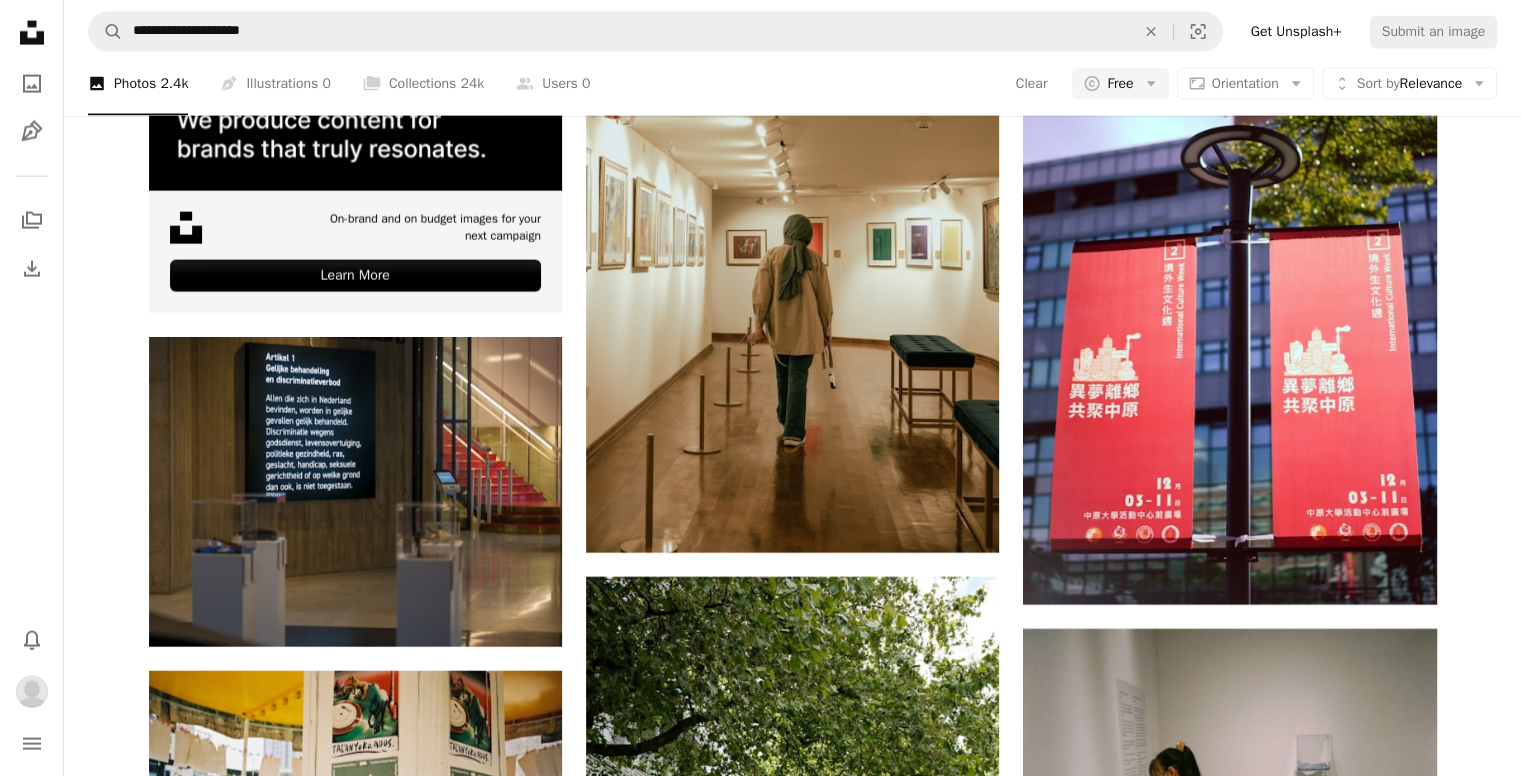 scroll, scrollTop: 6200, scrollLeft: 0, axis: vertical 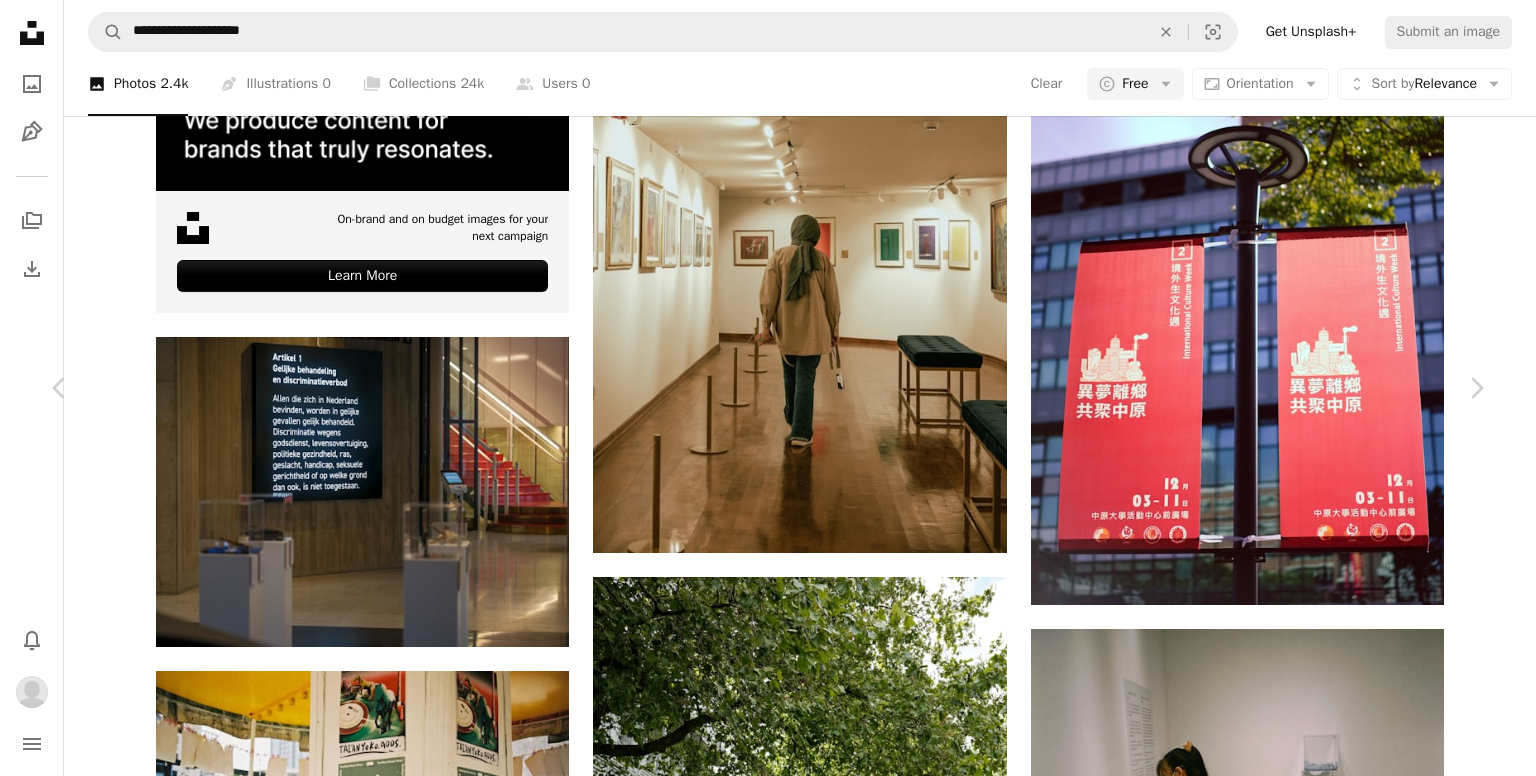 click at bounding box center (1179, 9035) 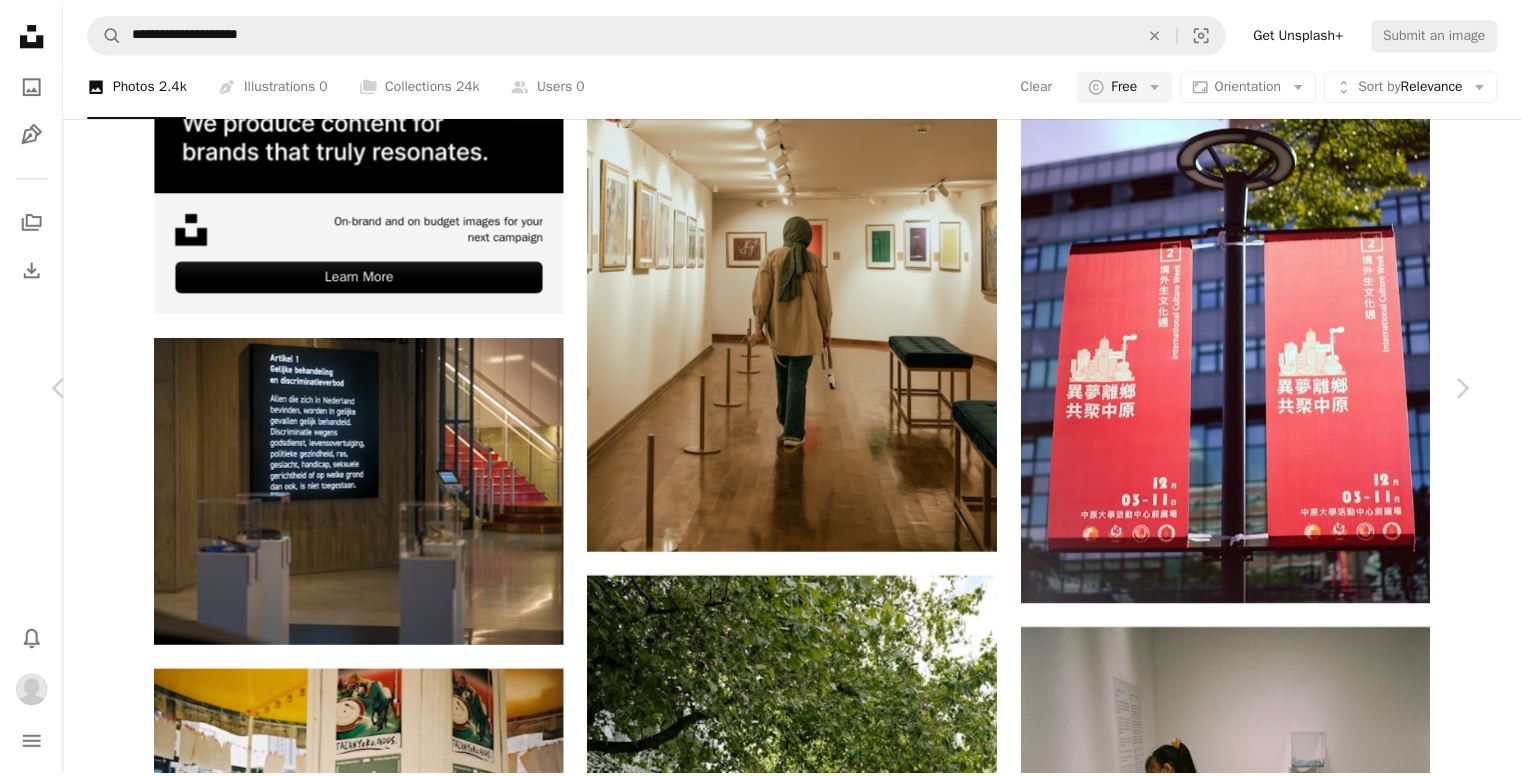 scroll, scrollTop: 1100, scrollLeft: 0, axis: vertical 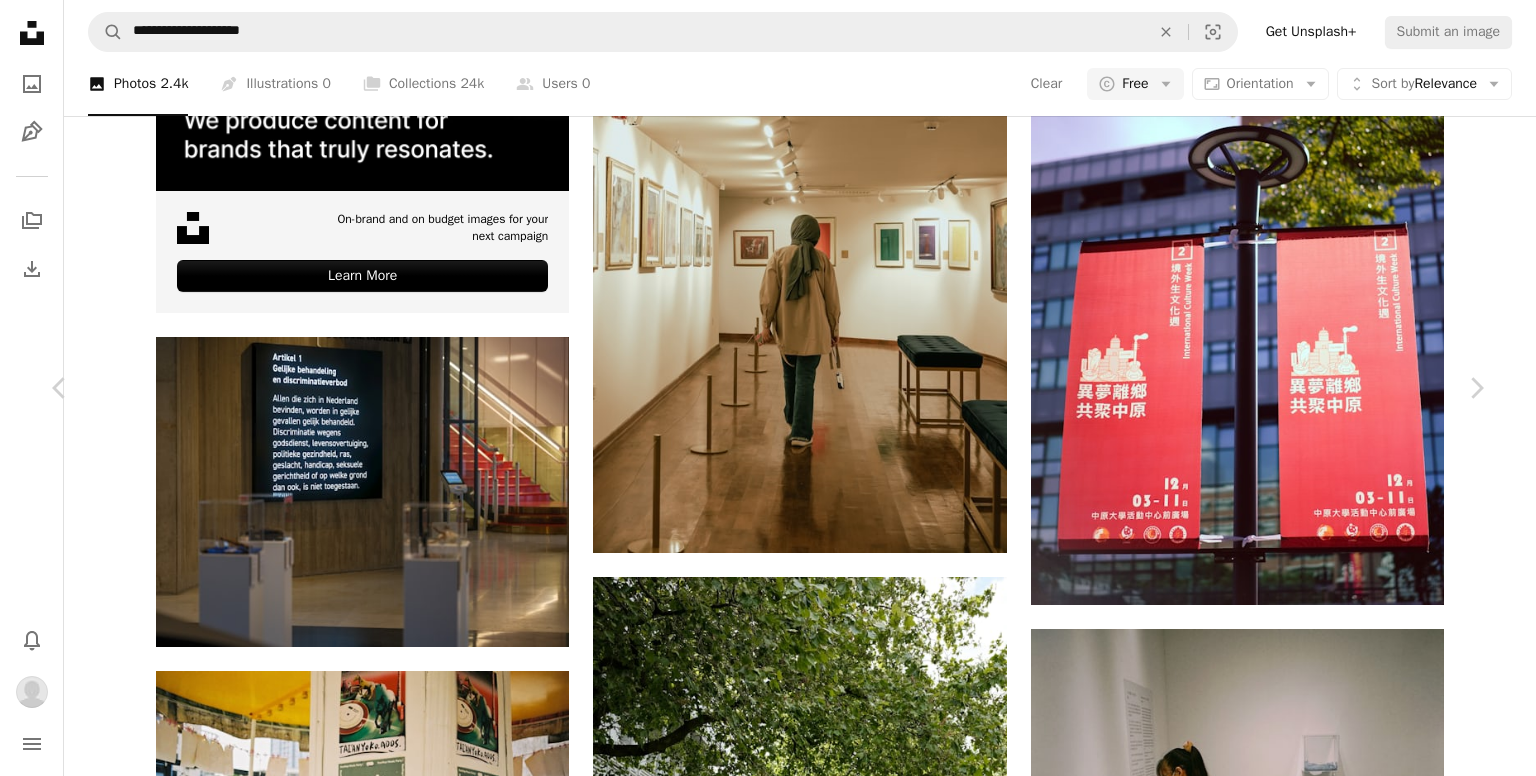 click on "[MONTH] [NUMBER], [NUMBER]" at bounding box center (768, 8847) 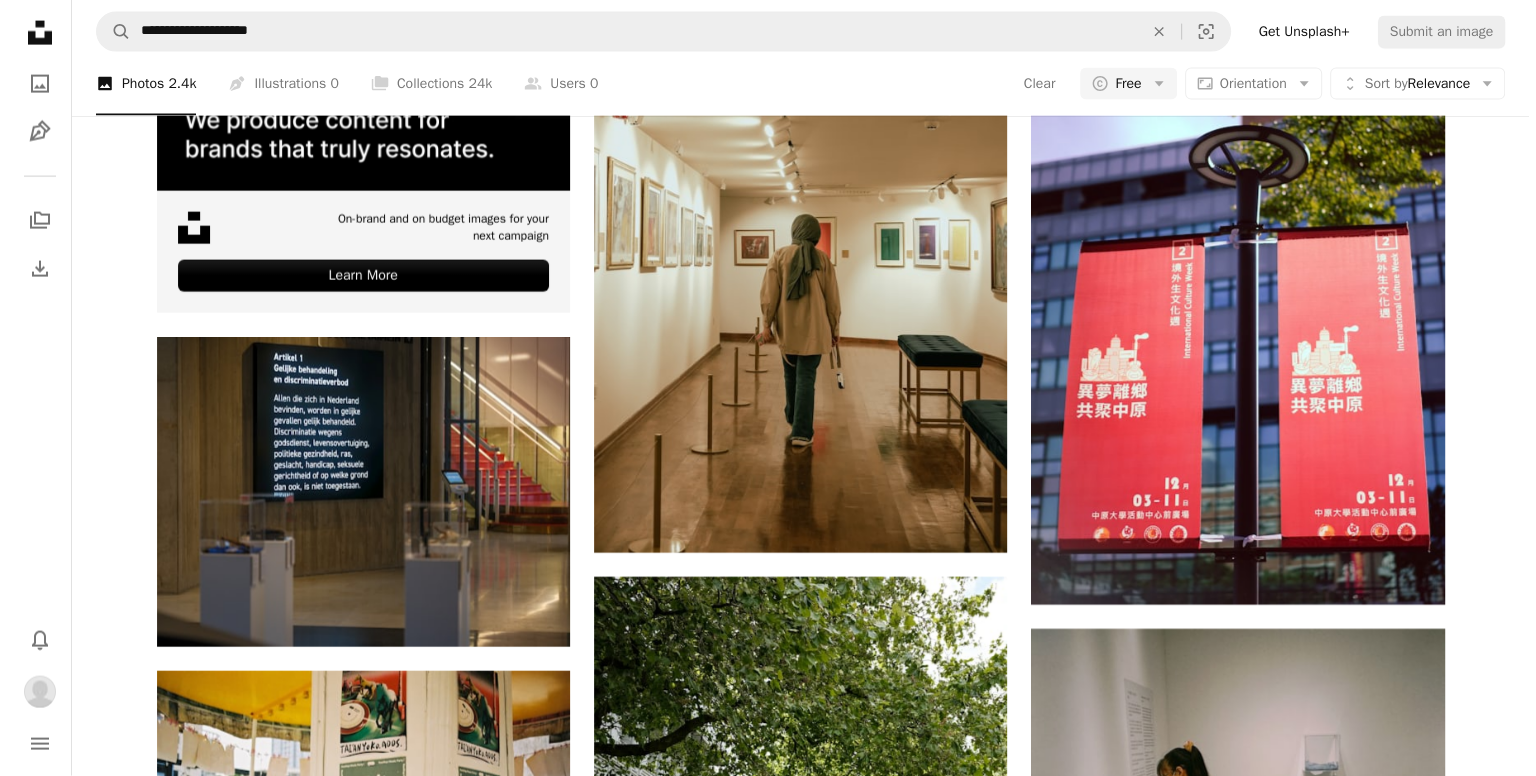 scroll, scrollTop: 11700, scrollLeft: 0, axis: vertical 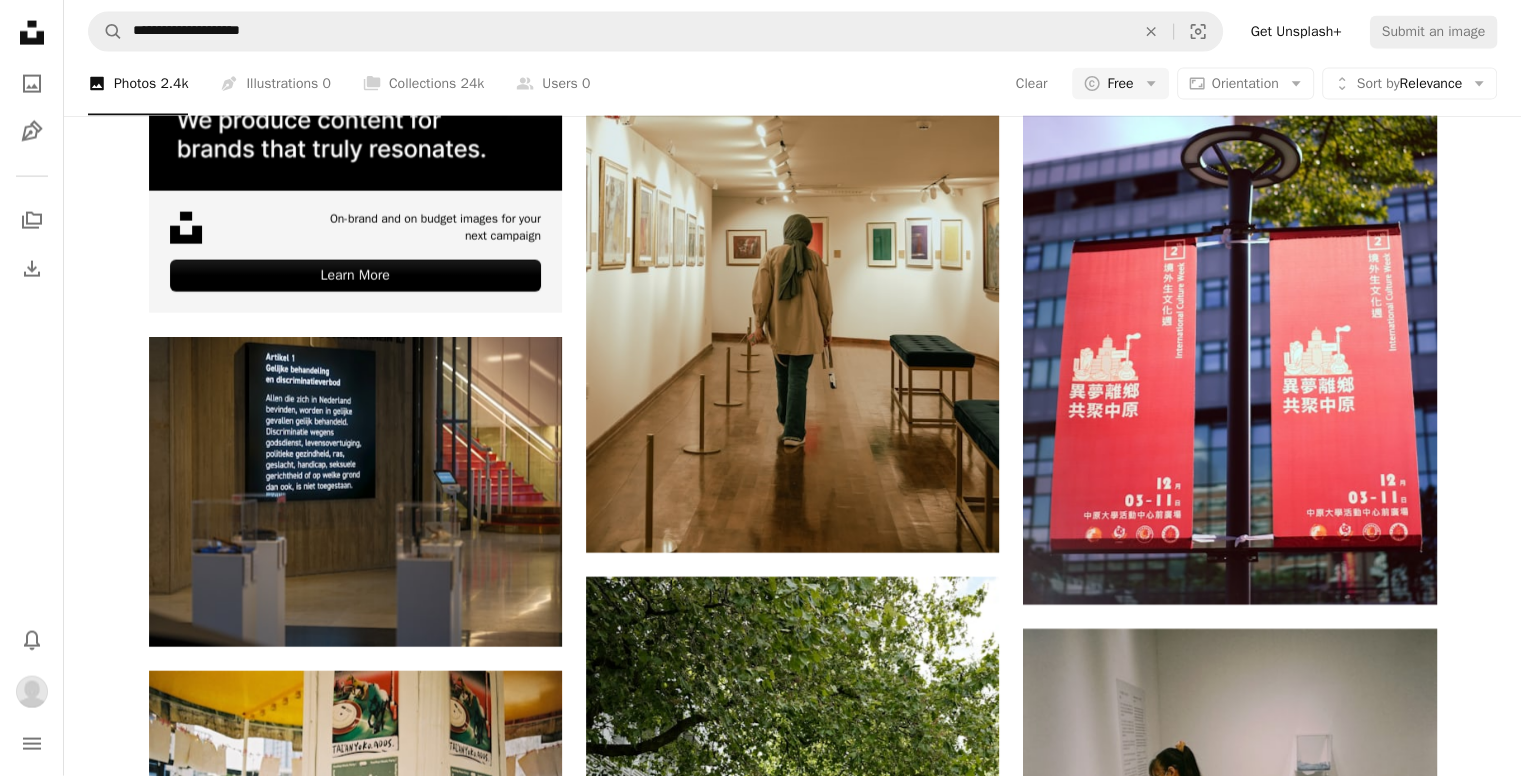 click at bounding box center (355, 7435) 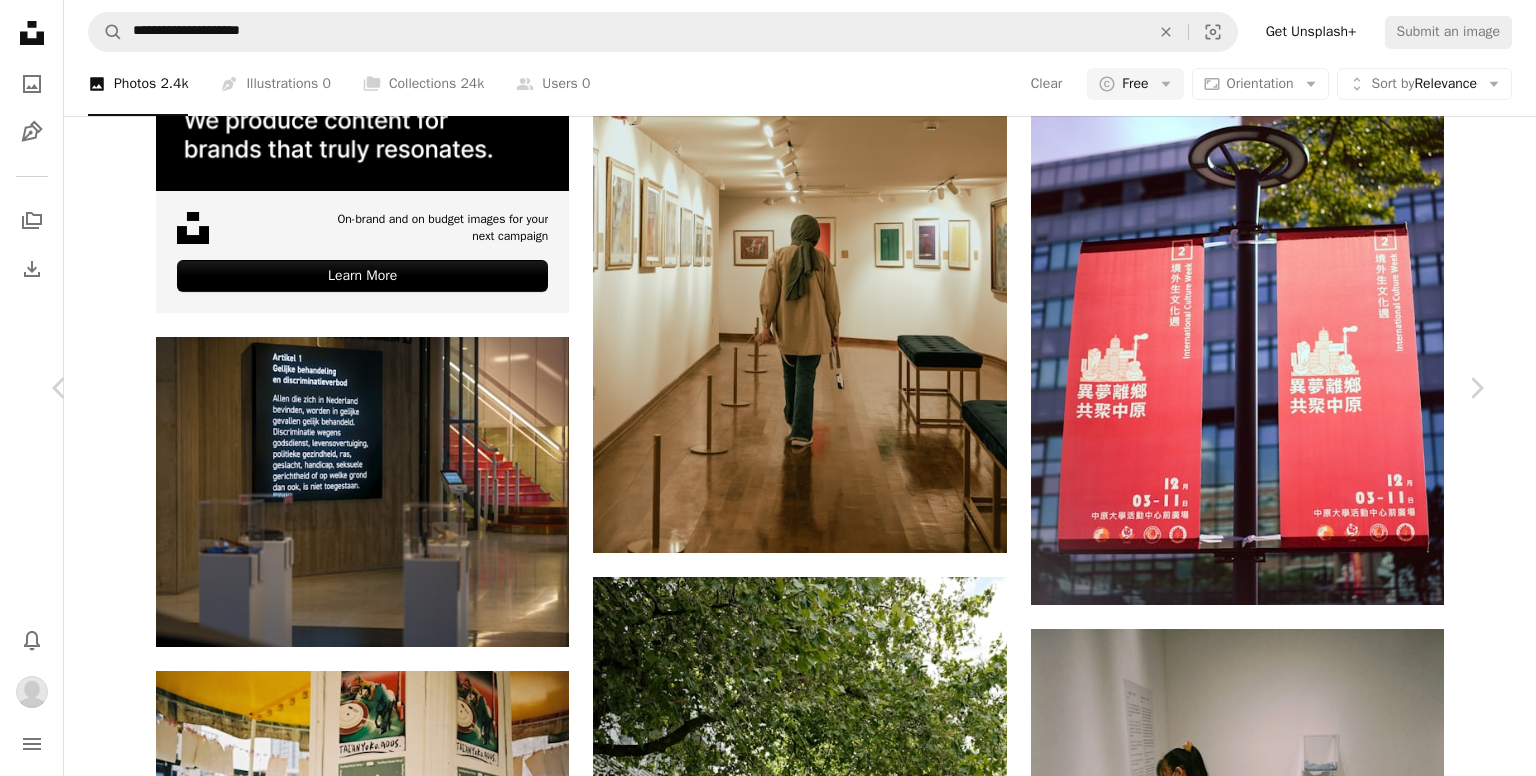 click on "Download" at bounding box center (1301, 12484) 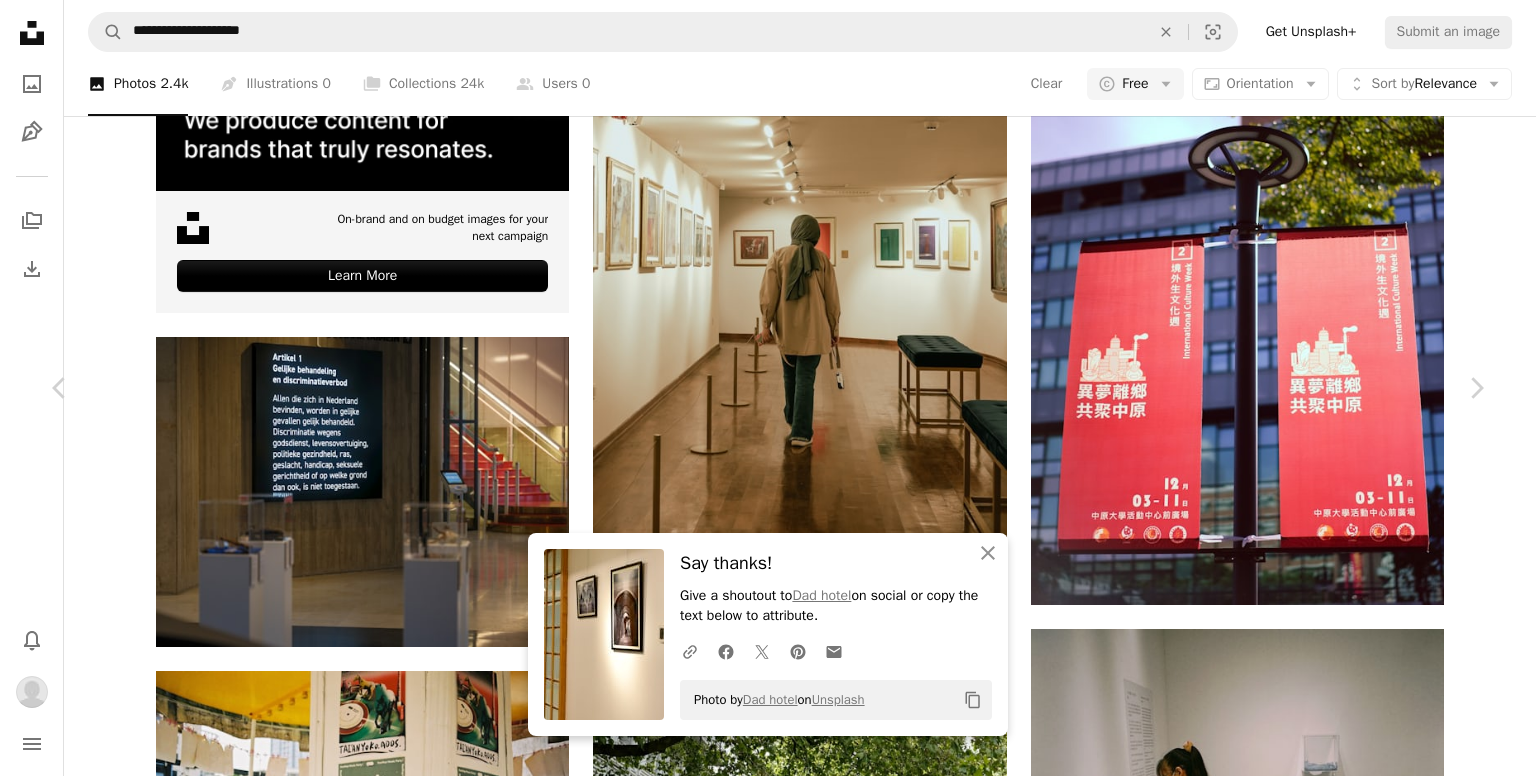 scroll, scrollTop: 1800, scrollLeft: 0, axis: vertical 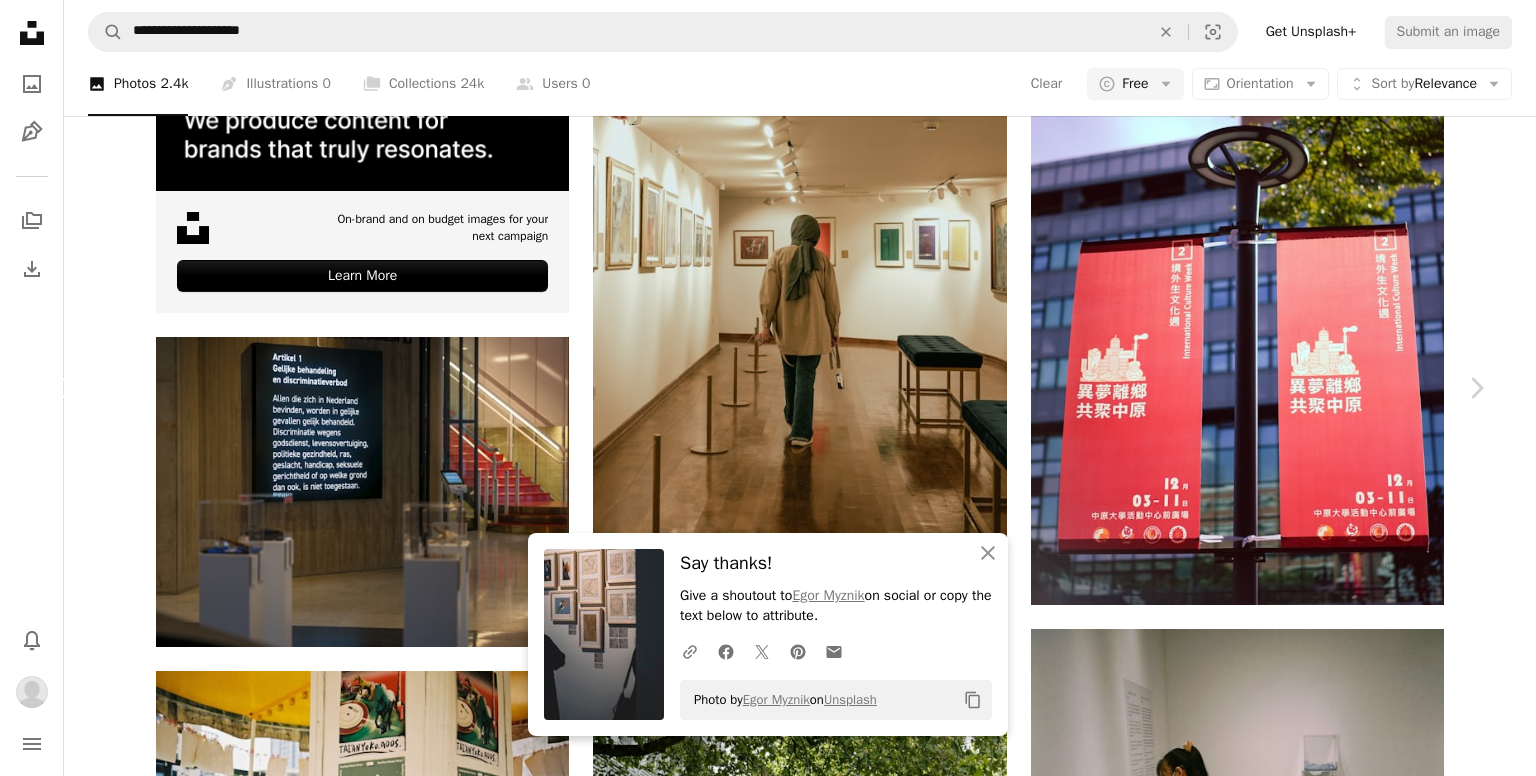 click on "Chevron left" at bounding box center [60, 388] 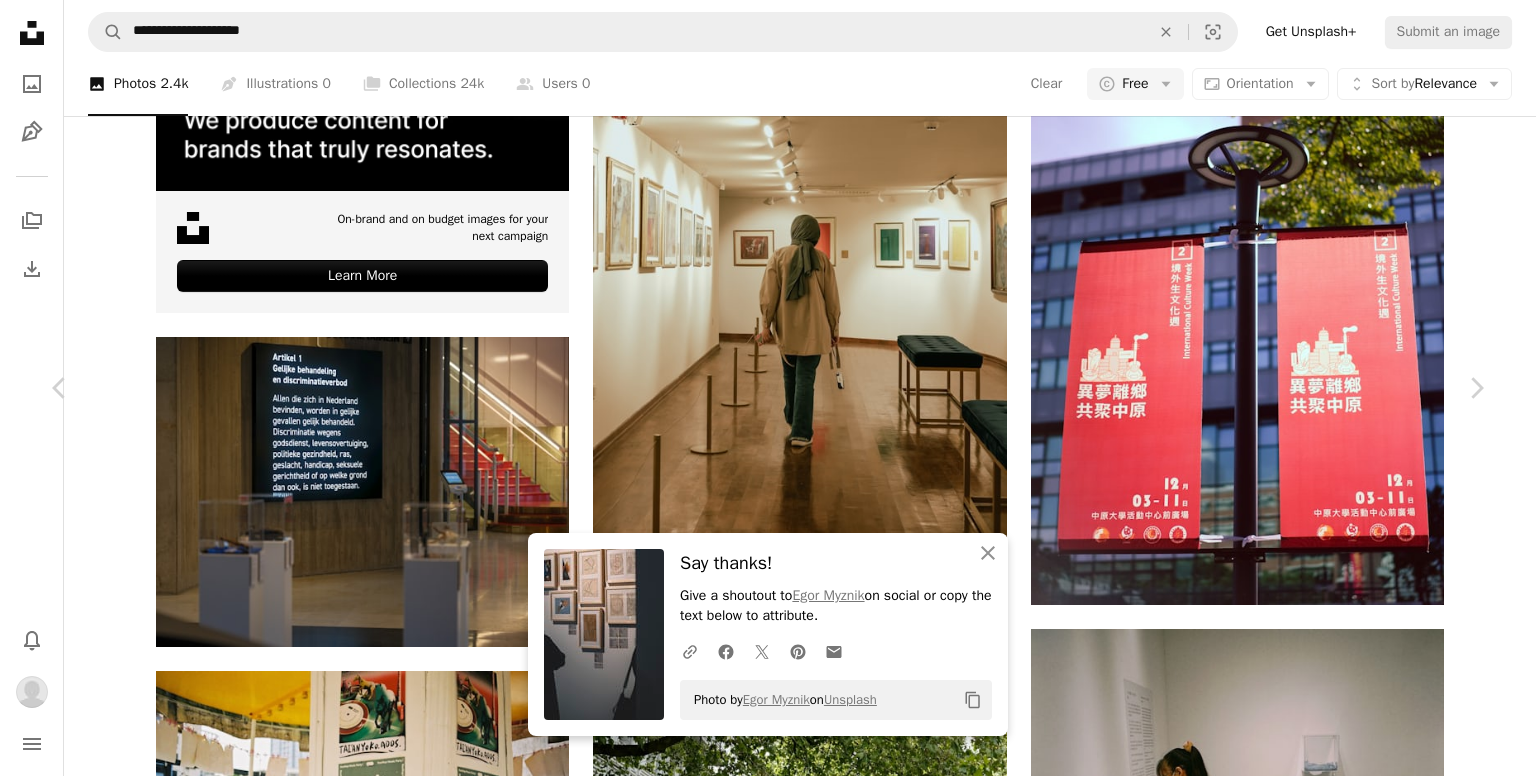 click on "[MONTH] [NUMBER], [NUMBER]" at bounding box center [768, 12825] 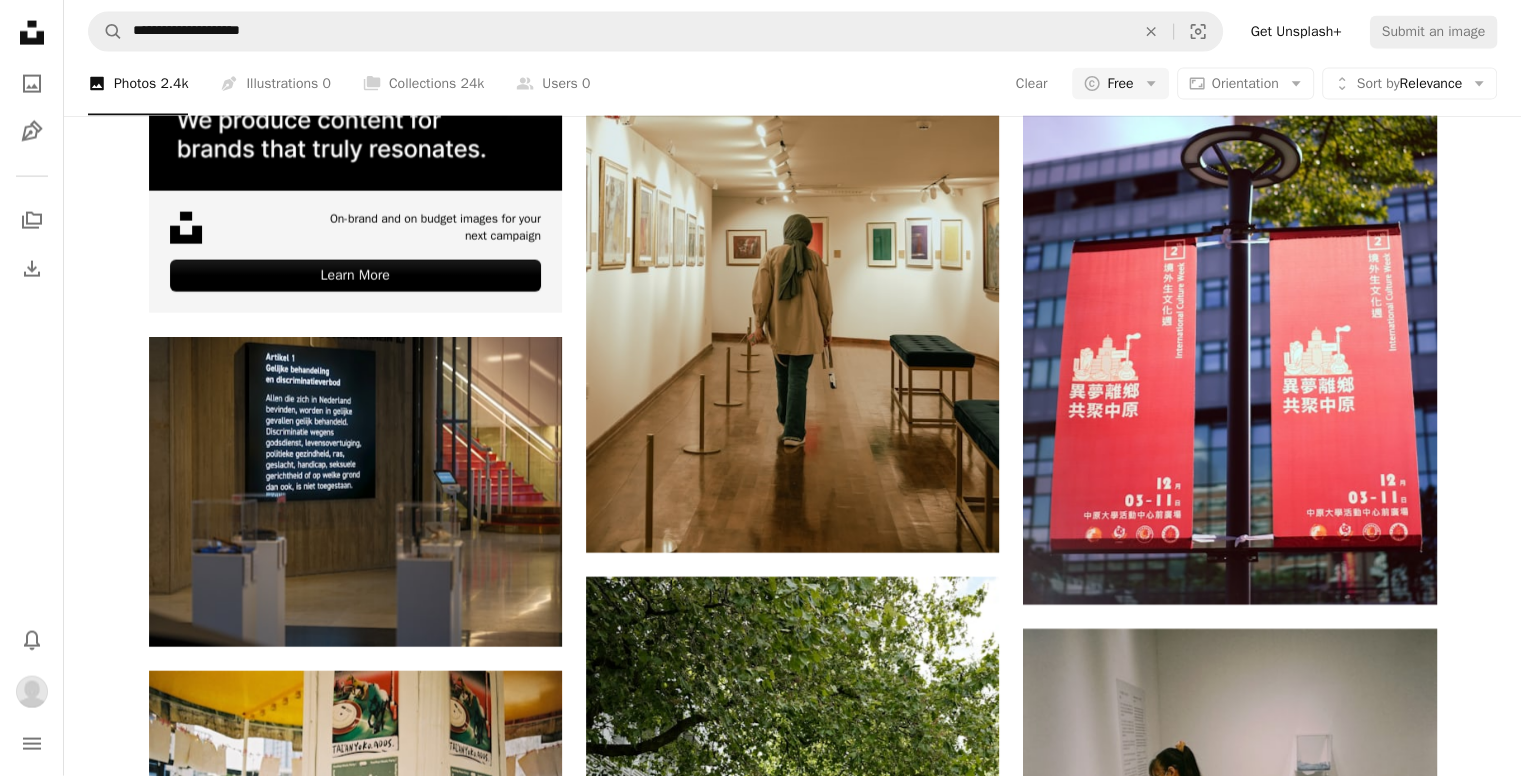 scroll, scrollTop: 6000, scrollLeft: 0, axis: vertical 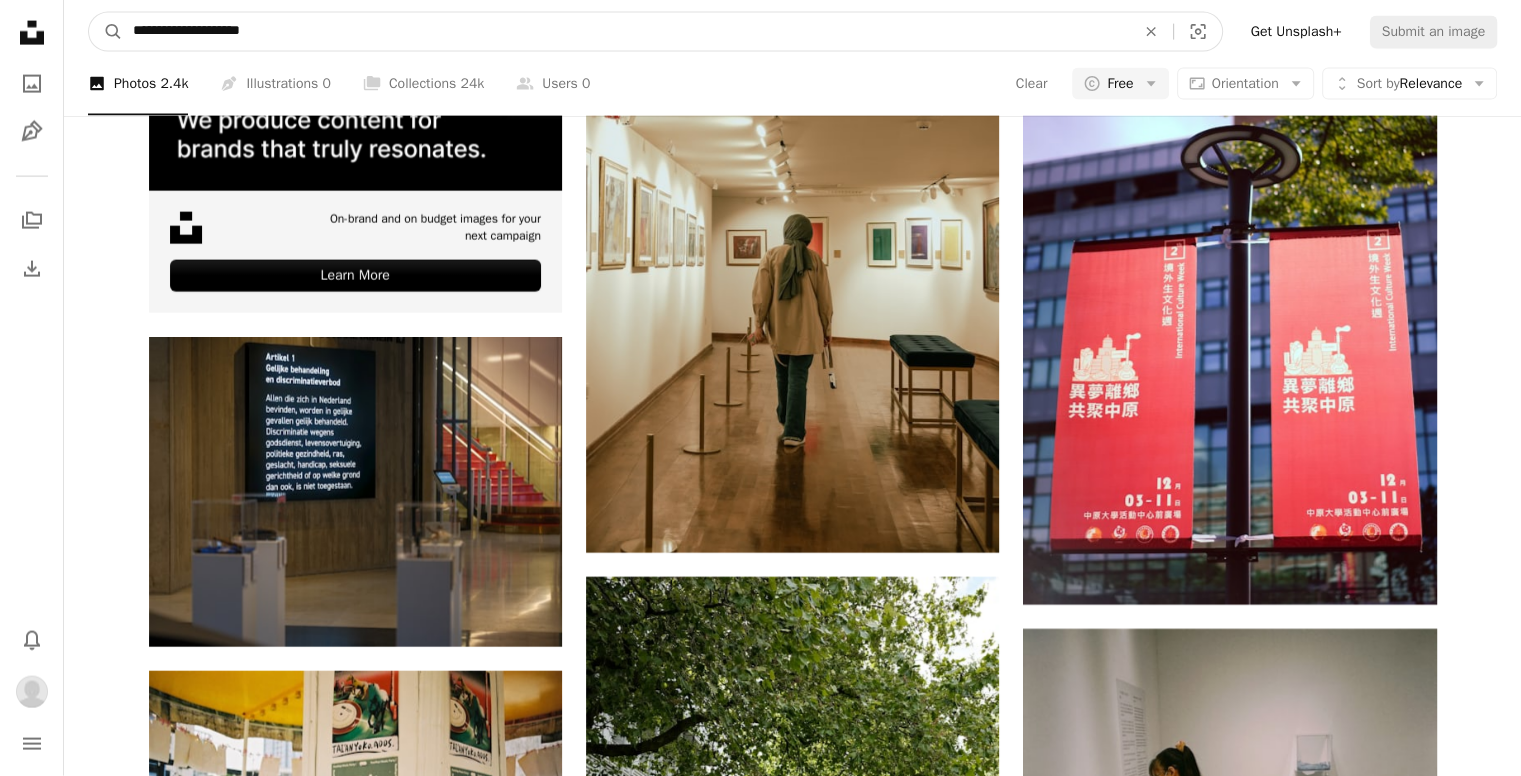 click on "**********" at bounding box center [626, 32] 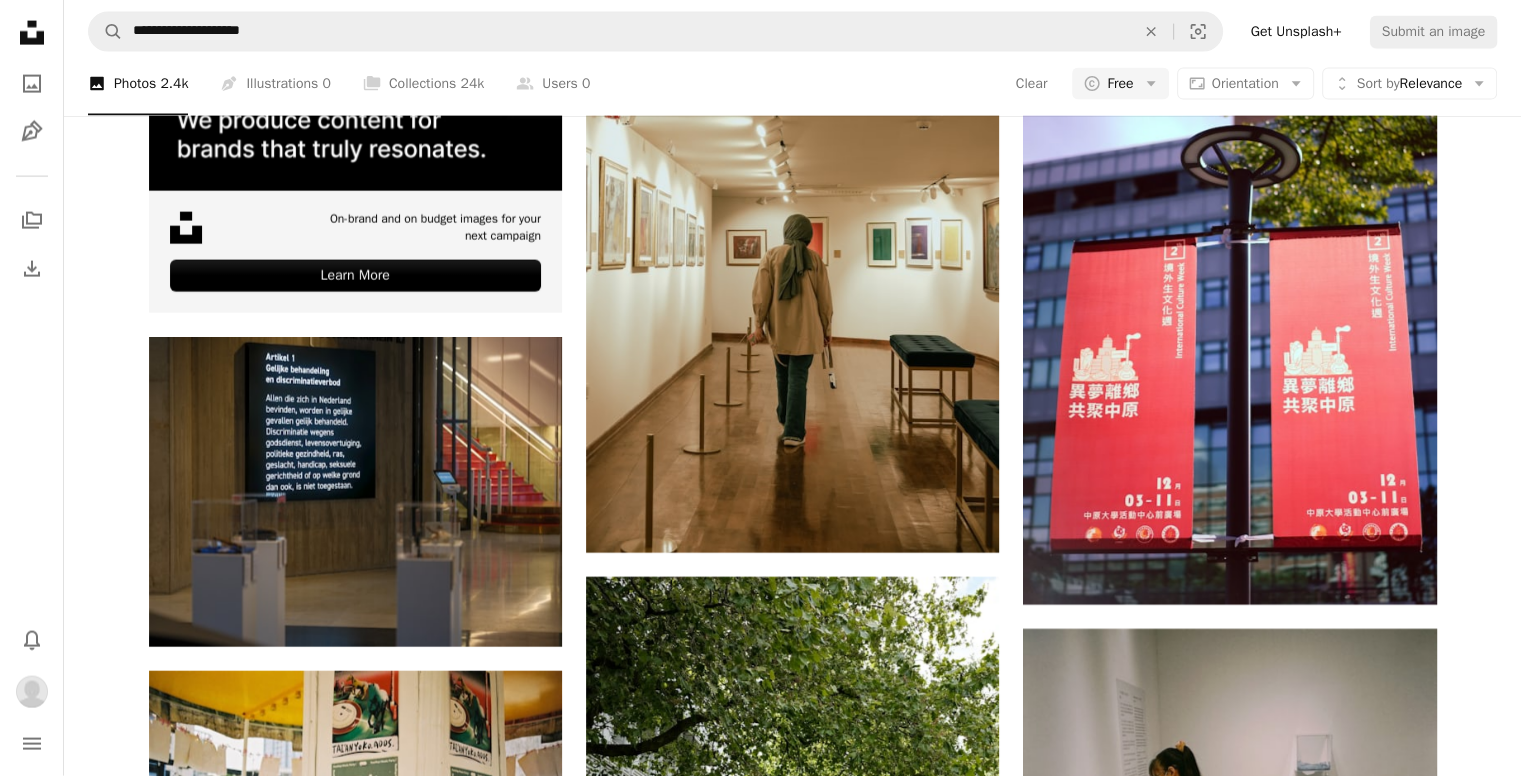 click at bounding box center (224, -4392) 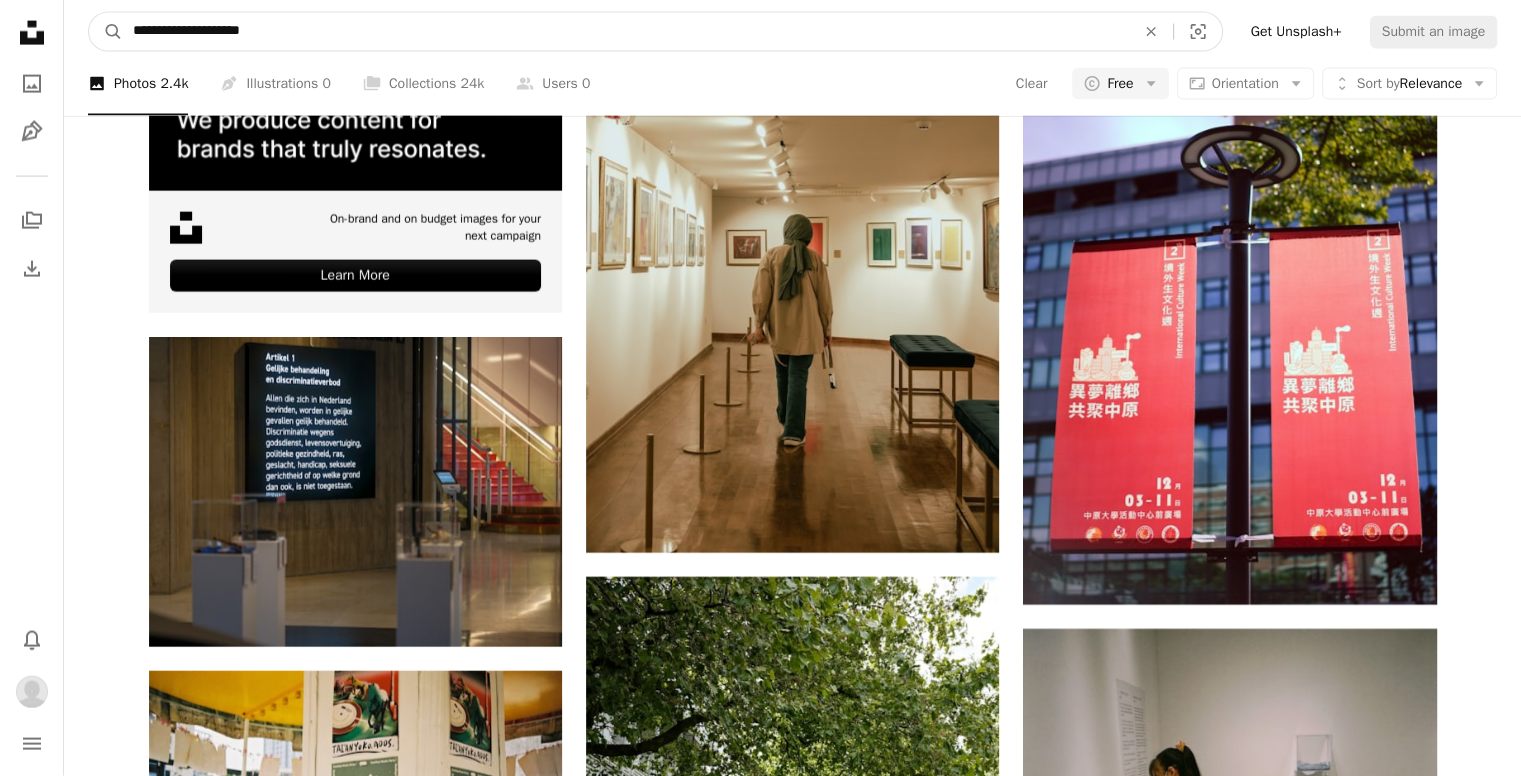 click on "**********" at bounding box center (626, 32) 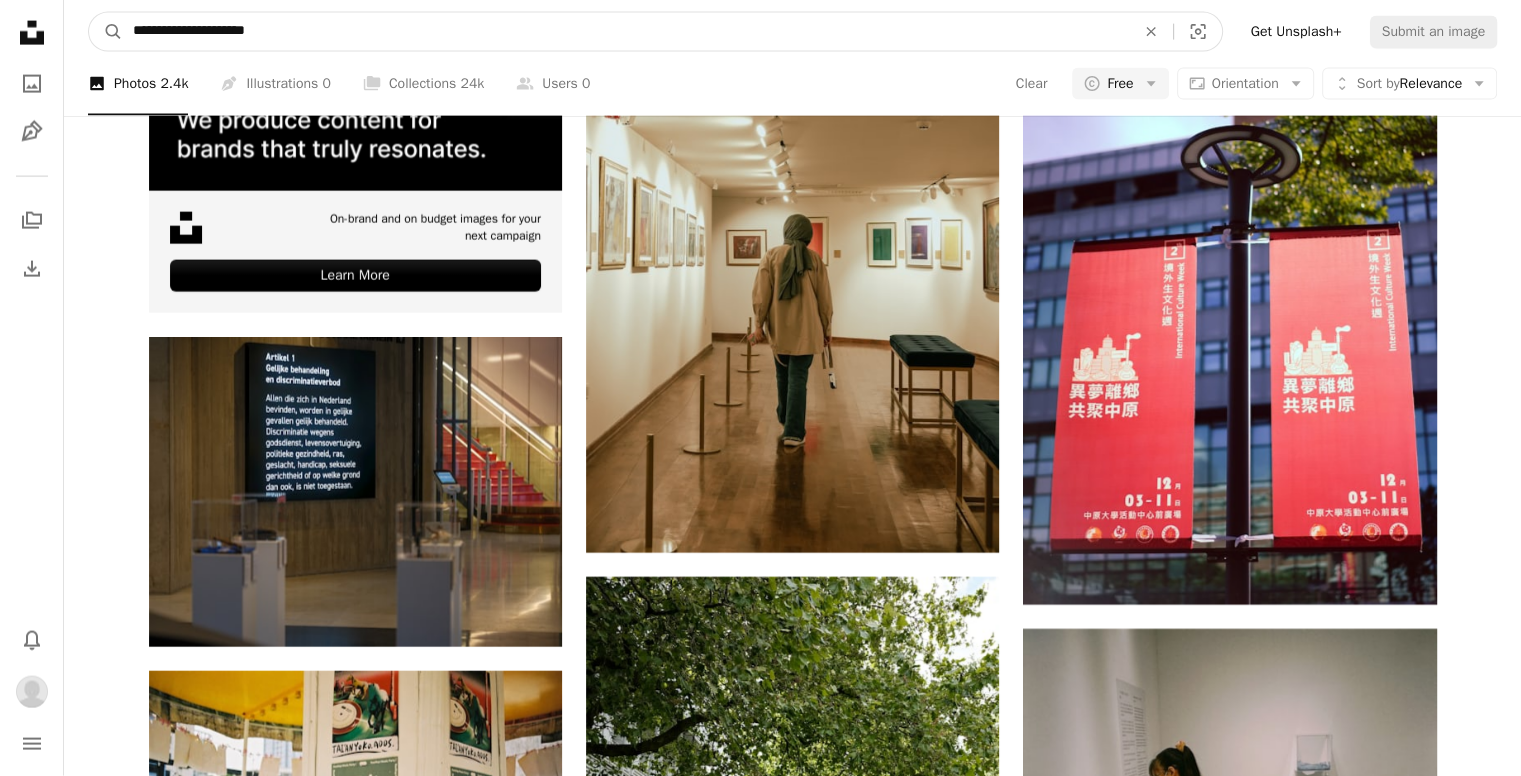 paste on "*****" 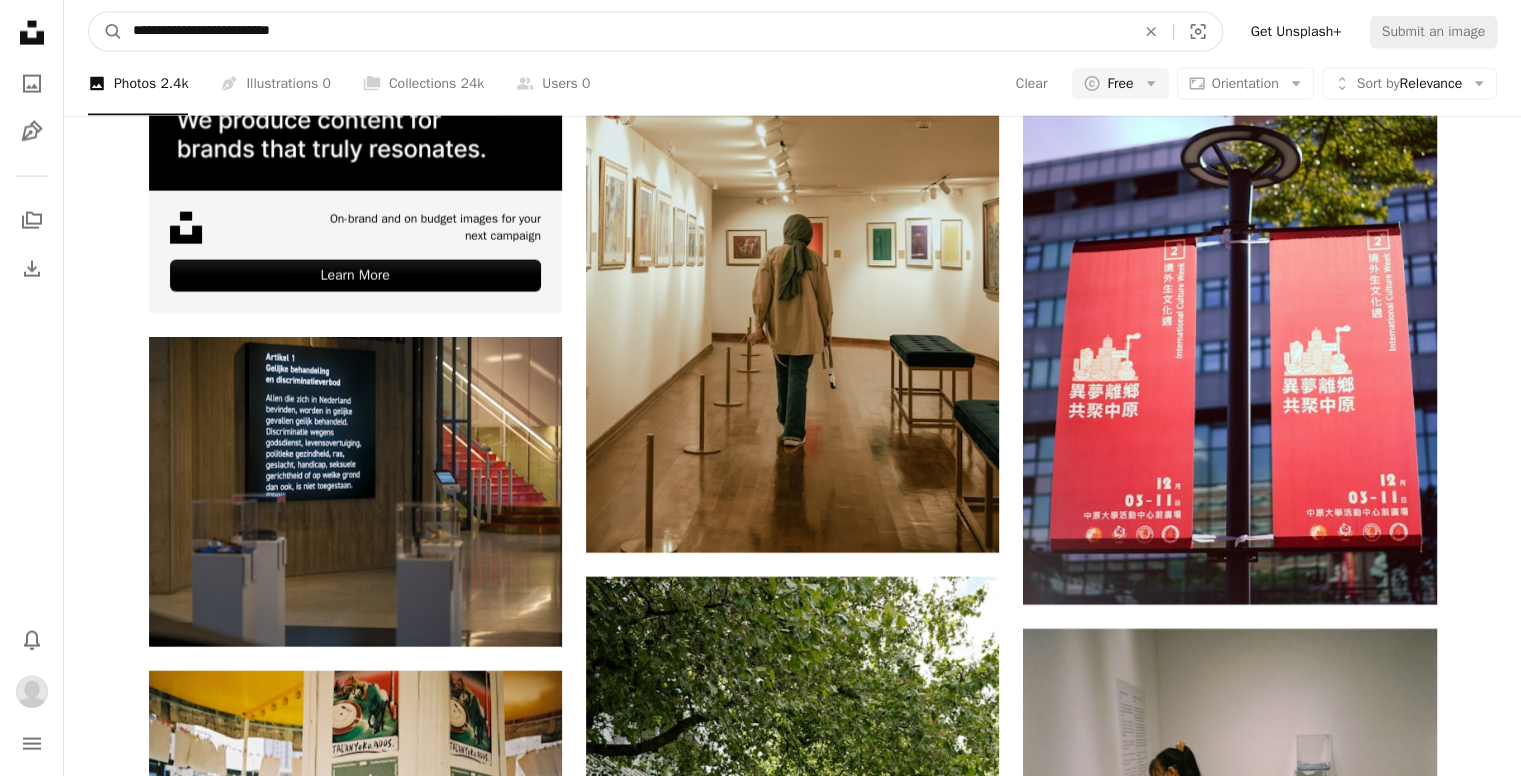 type on "**********" 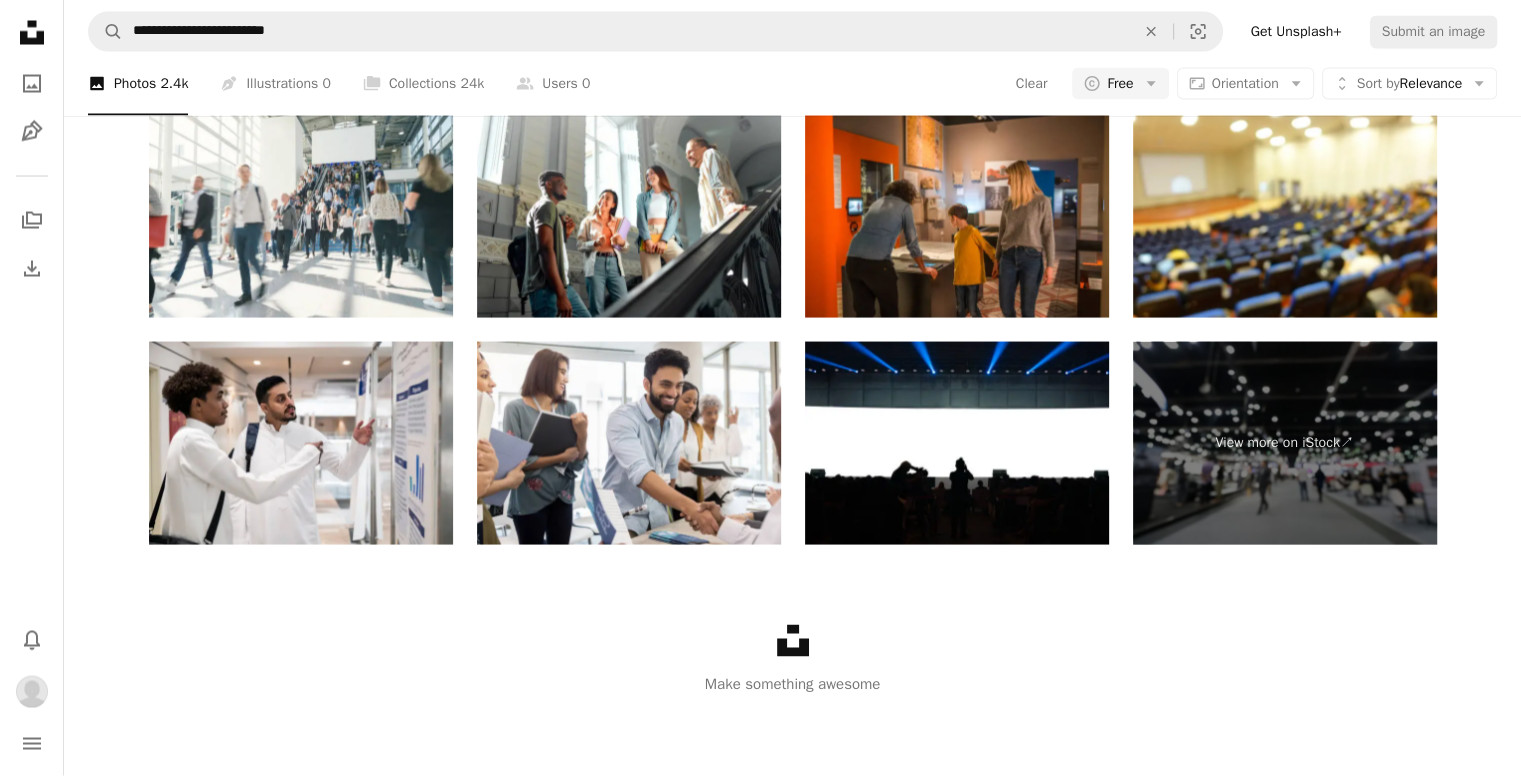 scroll, scrollTop: 2800, scrollLeft: 0, axis: vertical 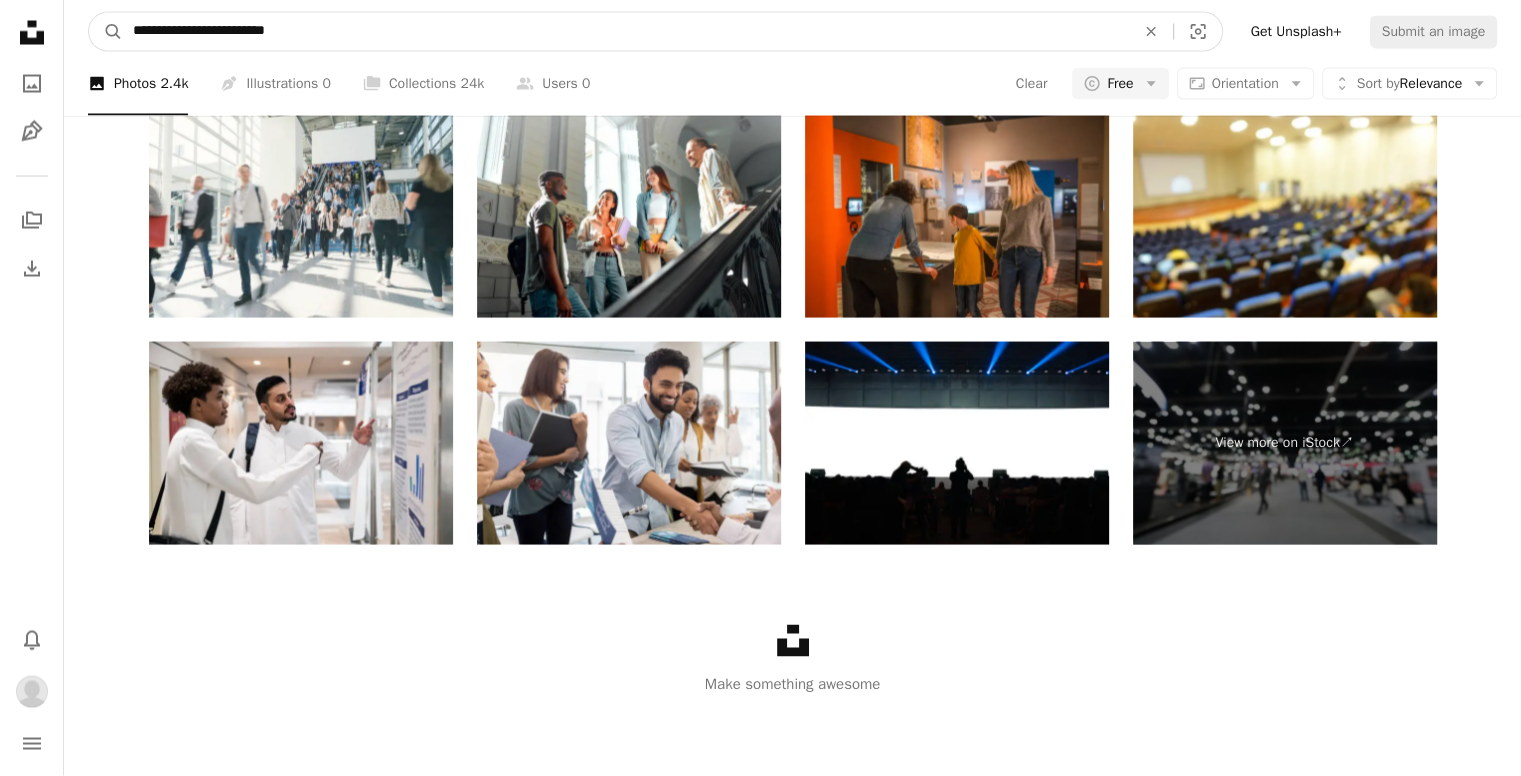 click on "**********" at bounding box center [626, 32] 